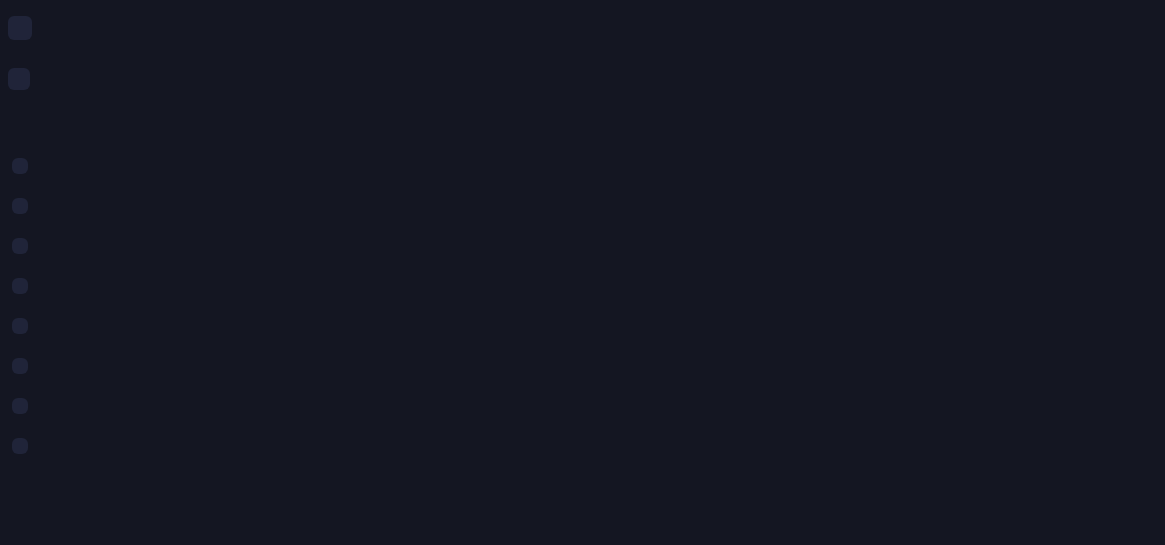 scroll, scrollTop: 0, scrollLeft: 0, axis: both 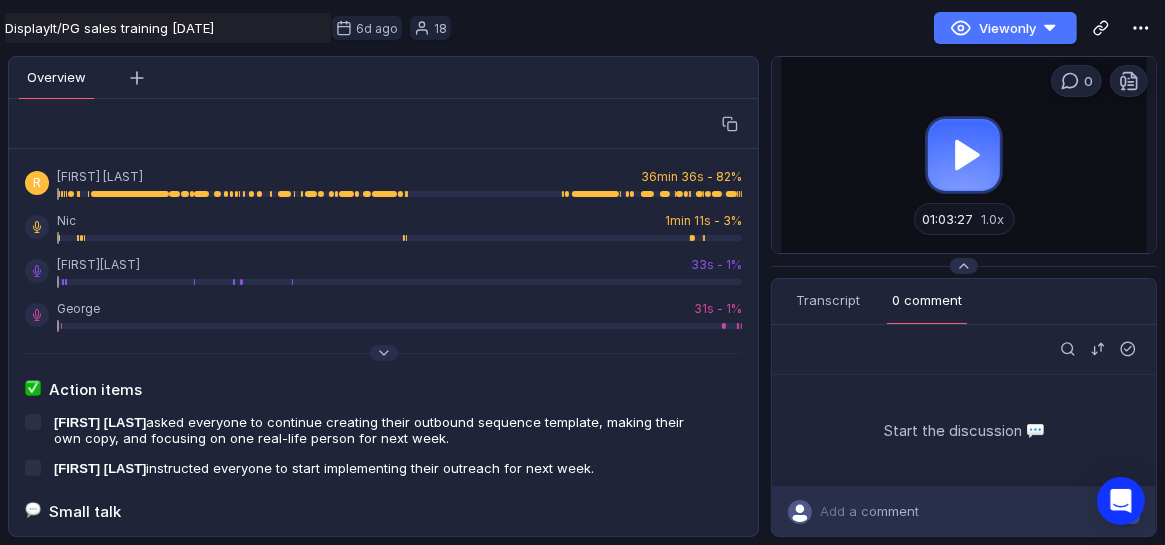 click at bounding box center (964, 155) 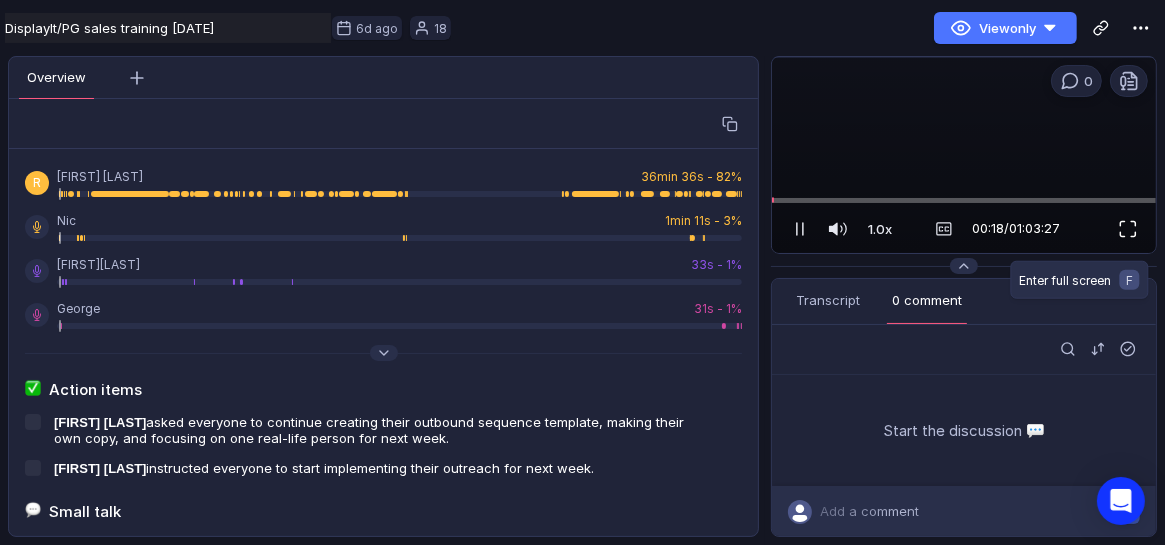 click at bounding box center [1128, 229] 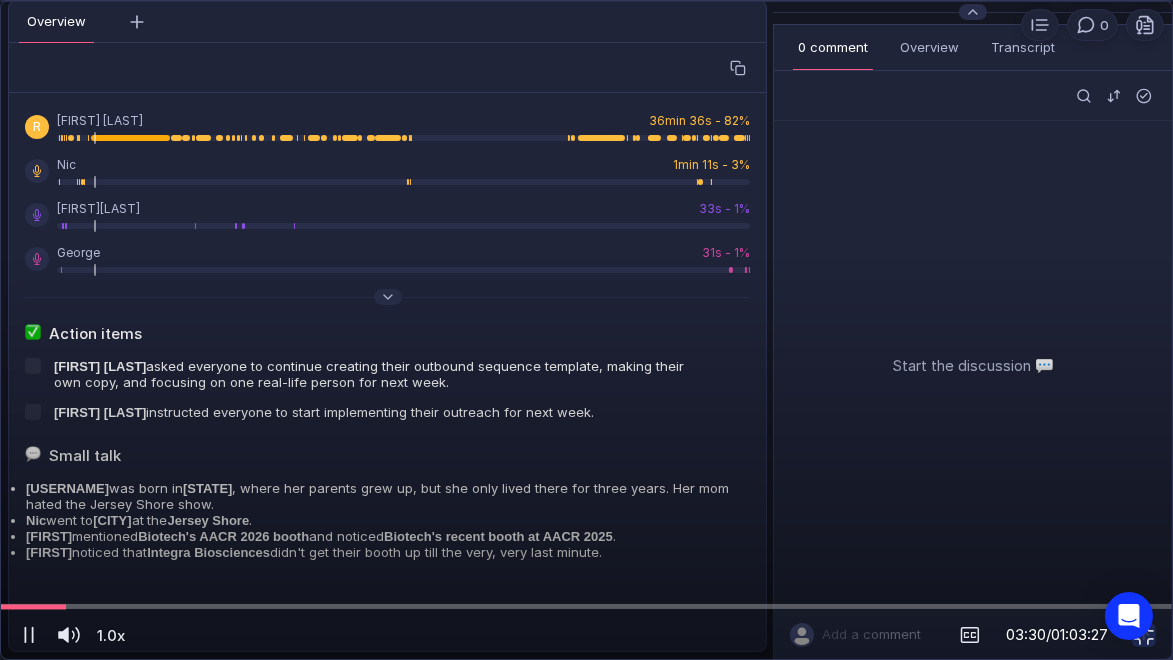 click at bounding box center [586, 330] 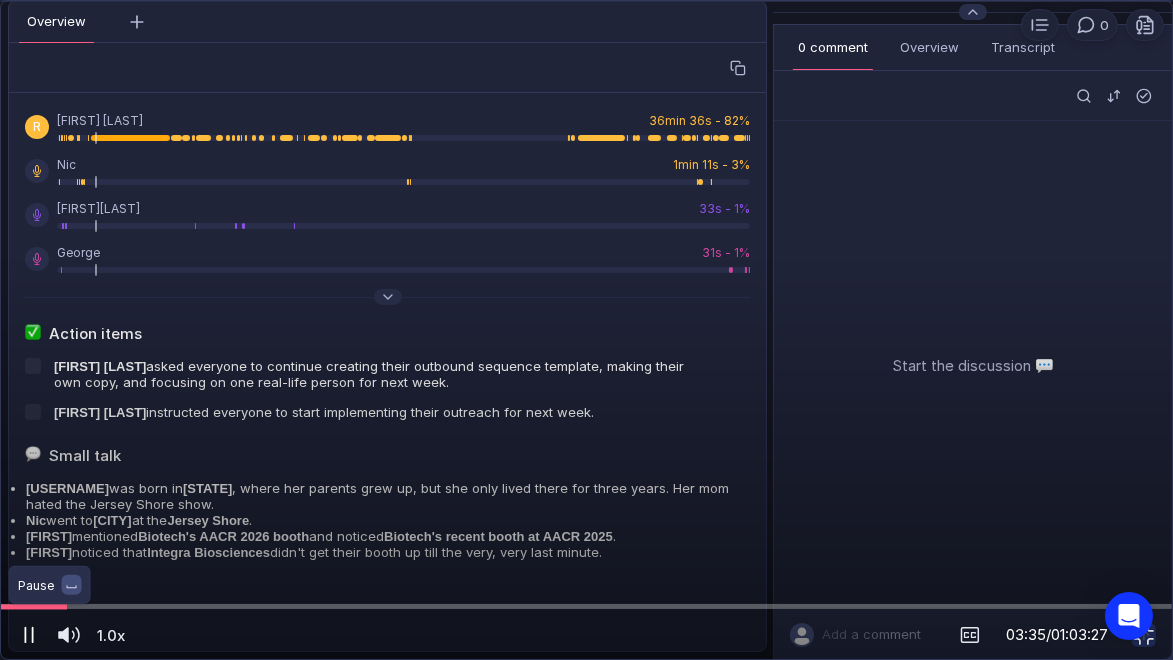 click at bounding box center (33, 635) 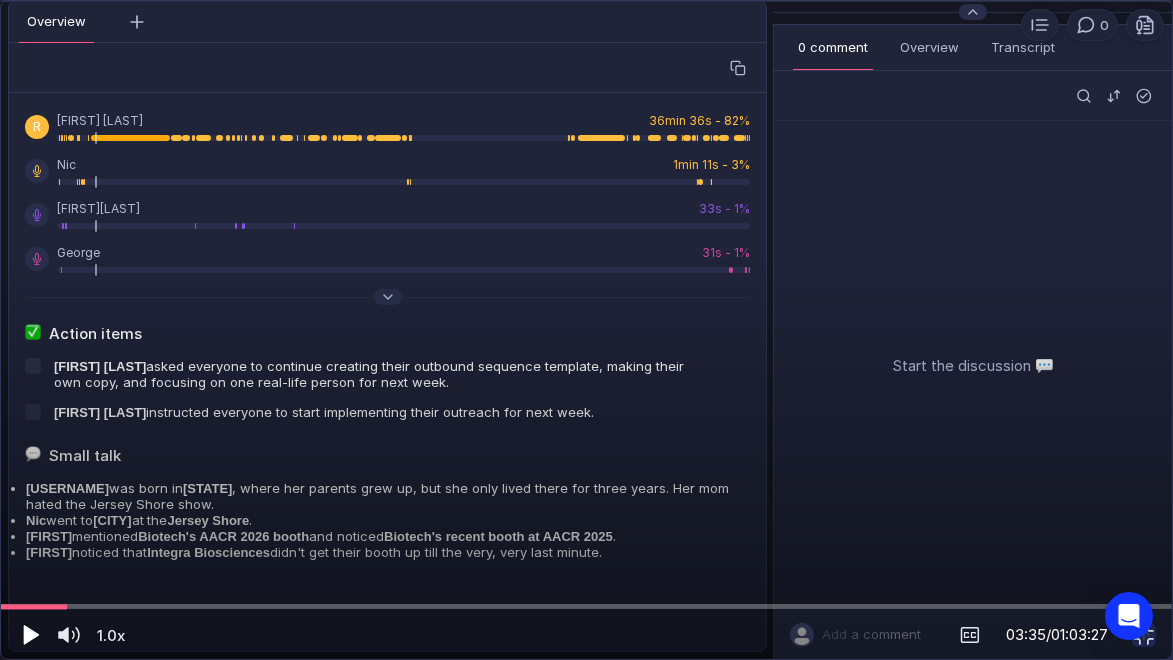 click on "0" at bounding box center [1092, 25] 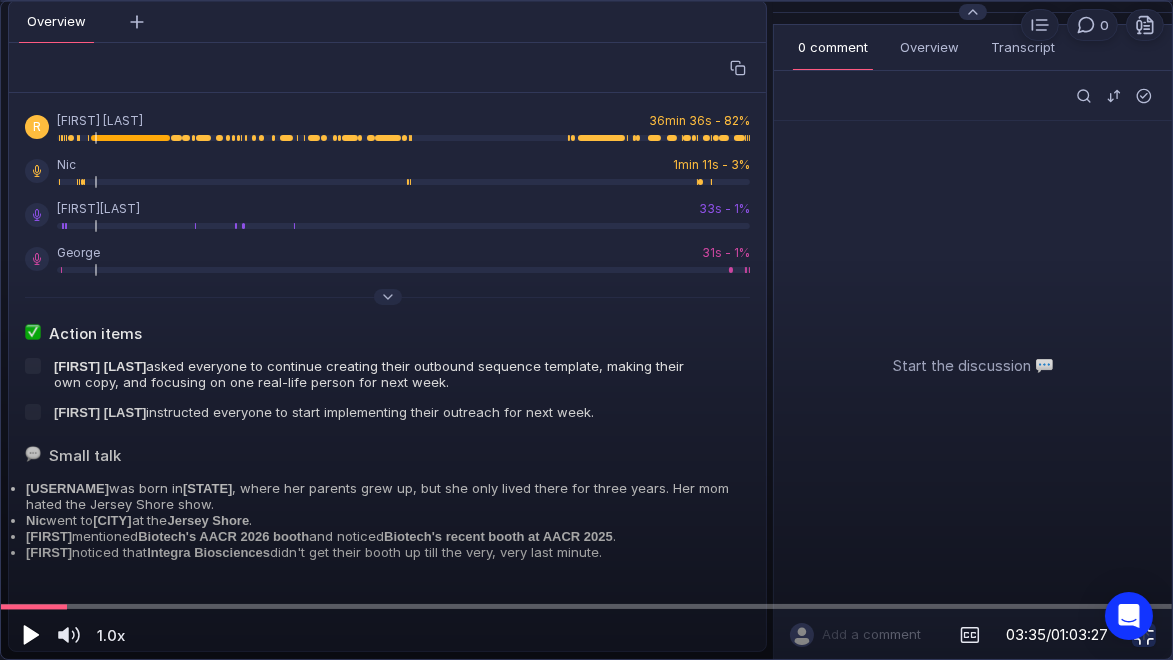 click at bounding box center (1144, 635) 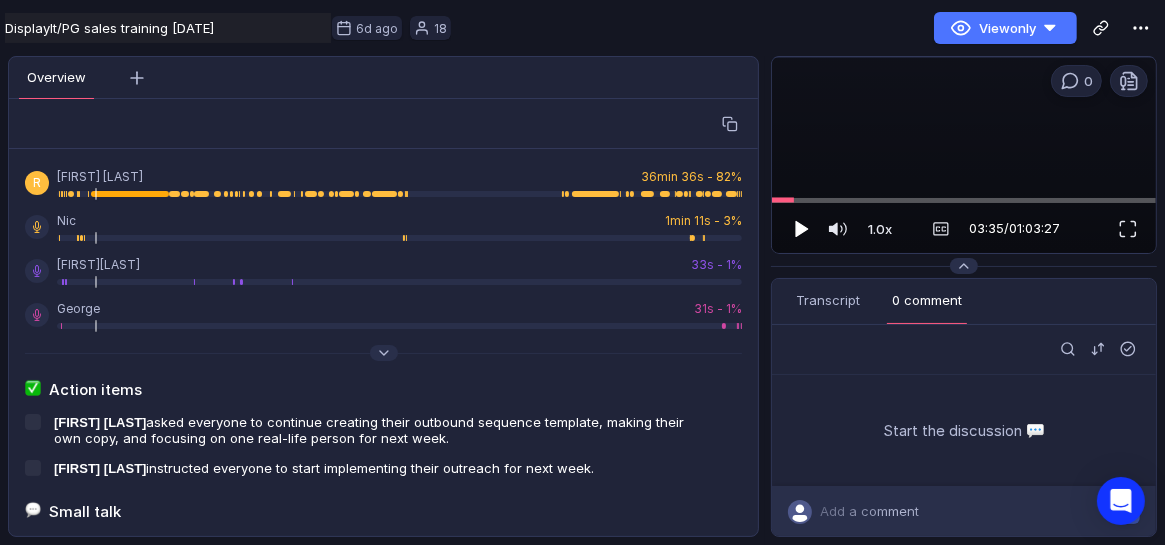 click at bounding box center [802, 228] 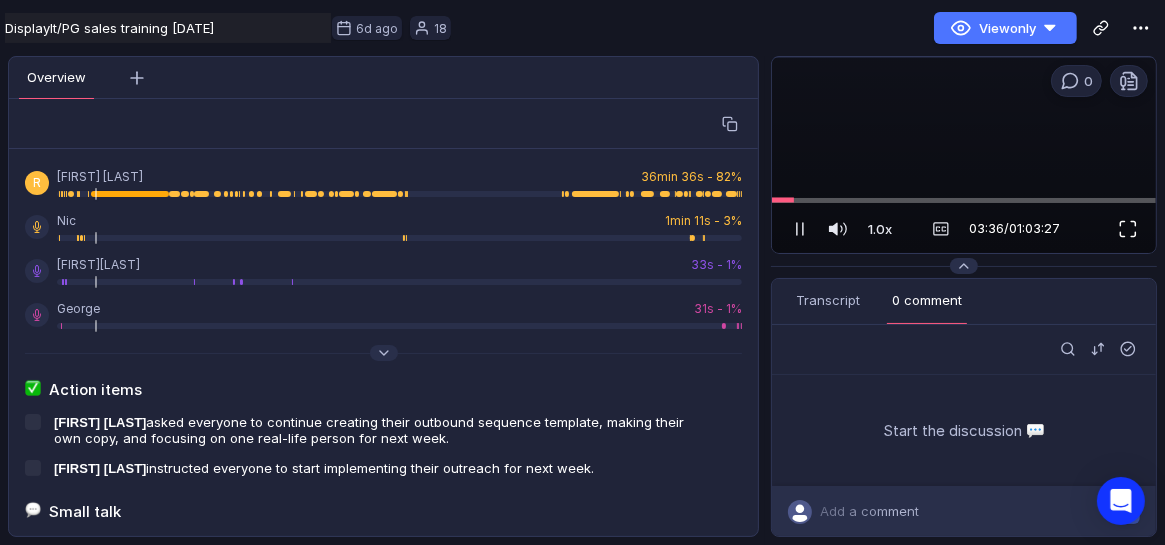 click at bounding box center [0, 545] 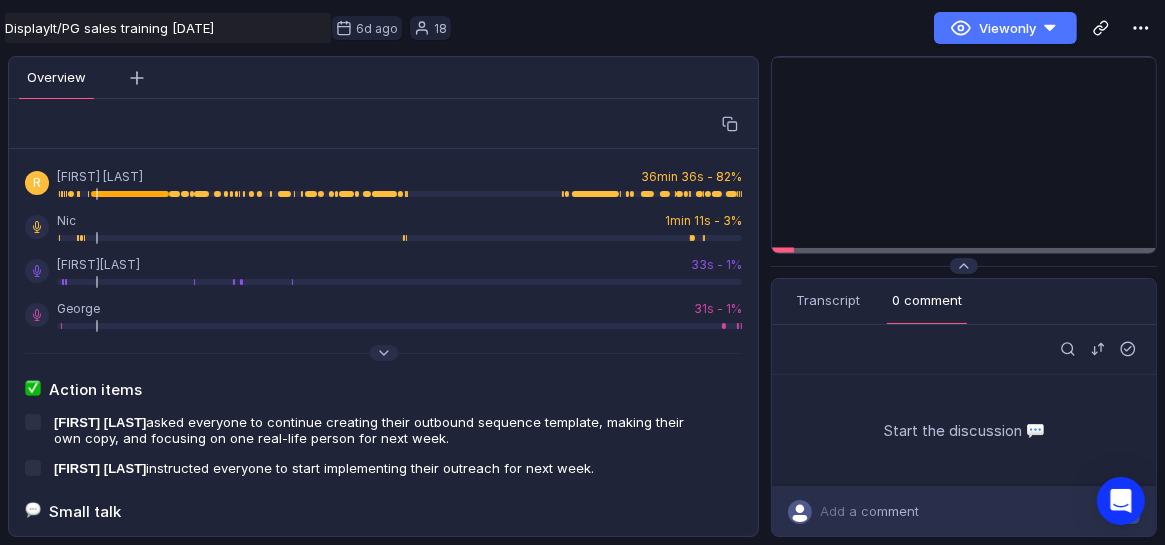 click on "View  only" at bounding box center [814, 28] 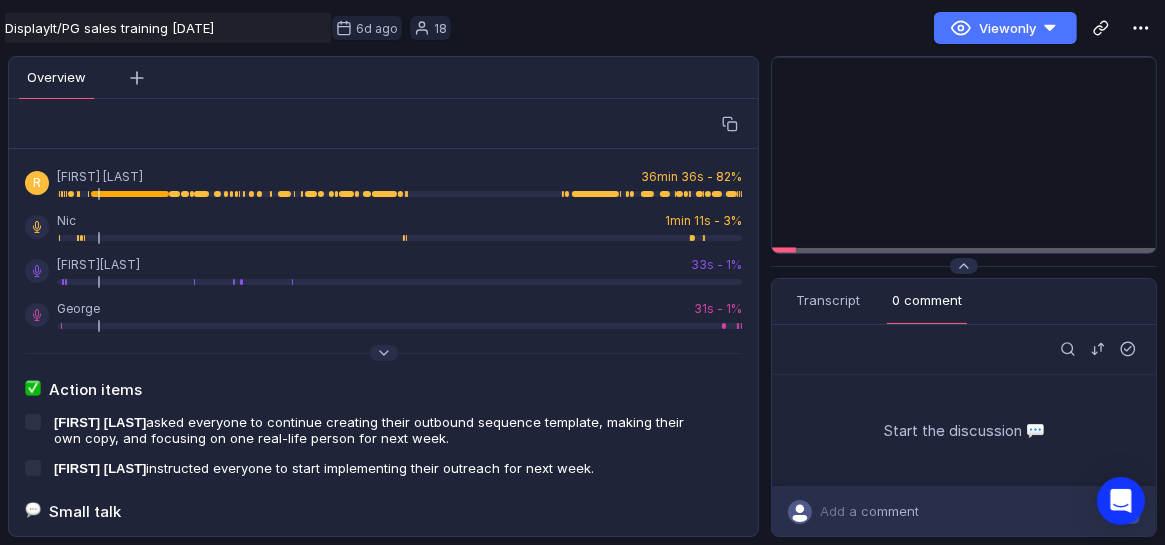 click on "View  only" at bounding box center [814, 28] 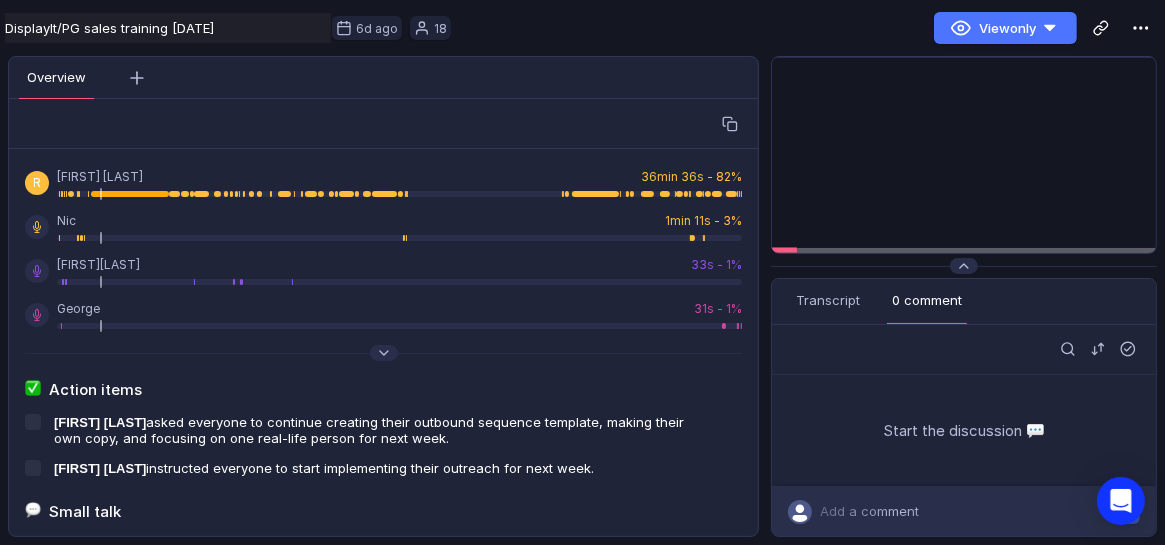 click at bounding box center [0, 545] 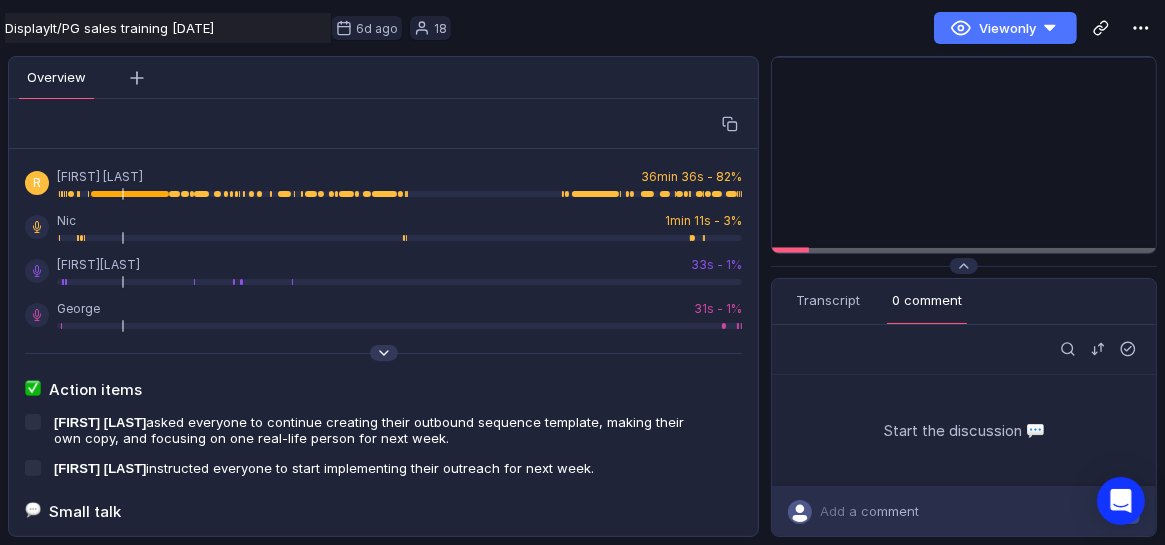click at bounding box center [384, 353] 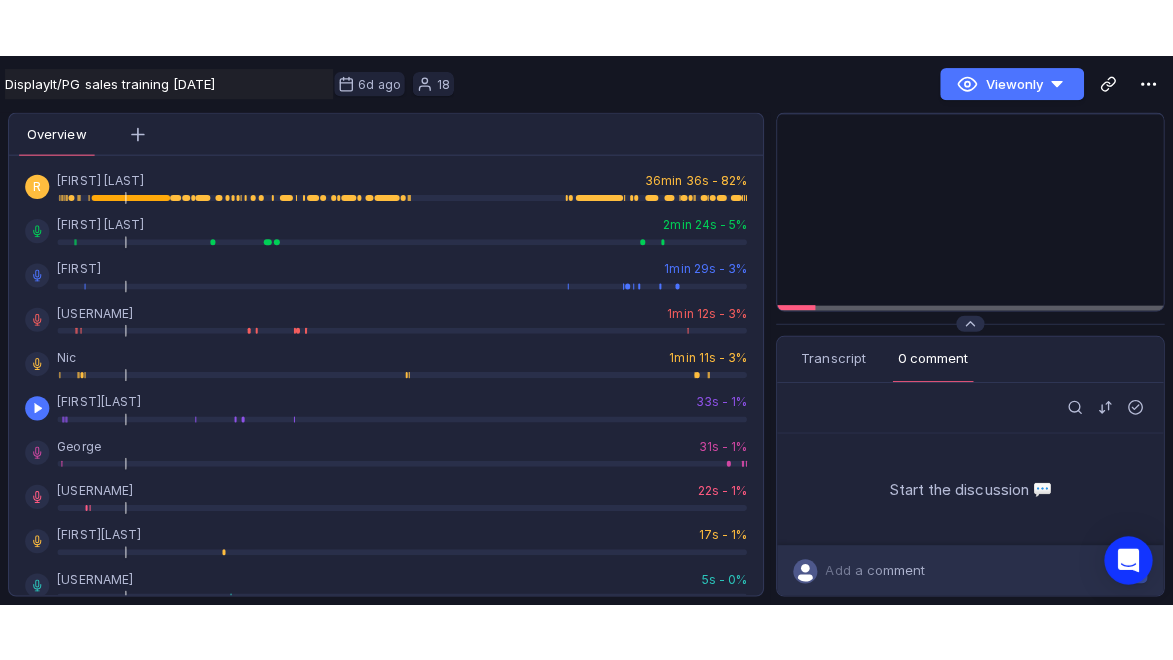 scroll, scrollTop: 51, scrollLeft: 0, axis: vertical 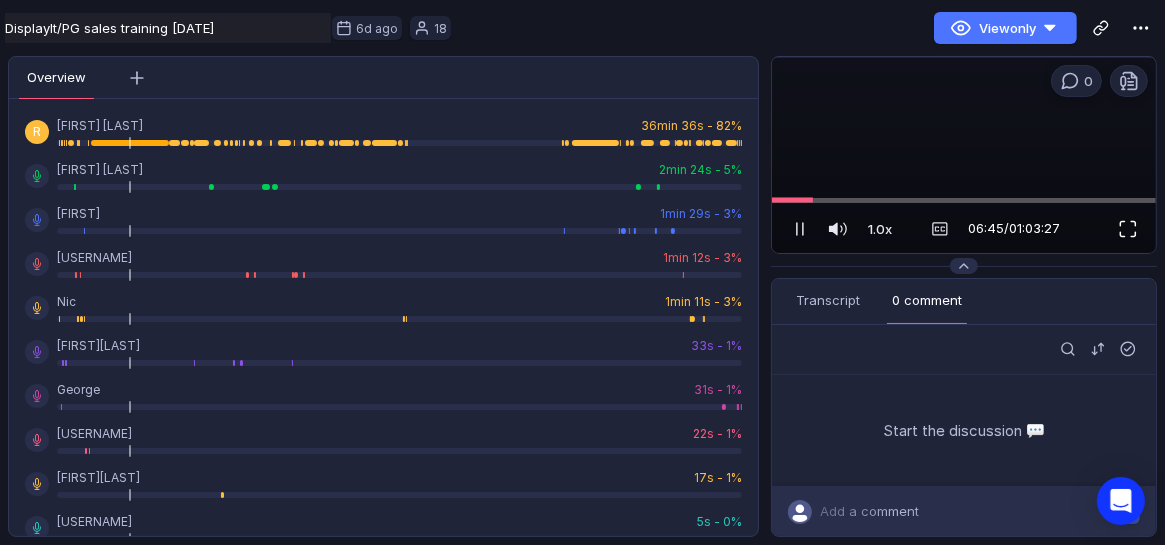 click at bounding box center (1128, 229) 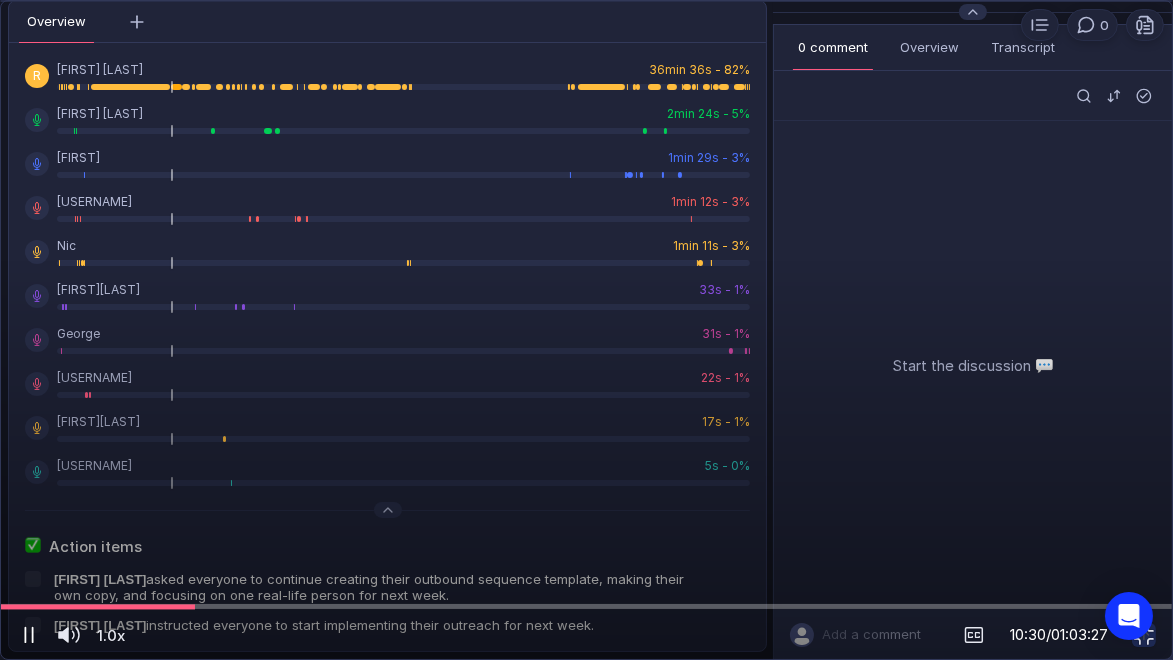 click at bounding box center [29, 635] 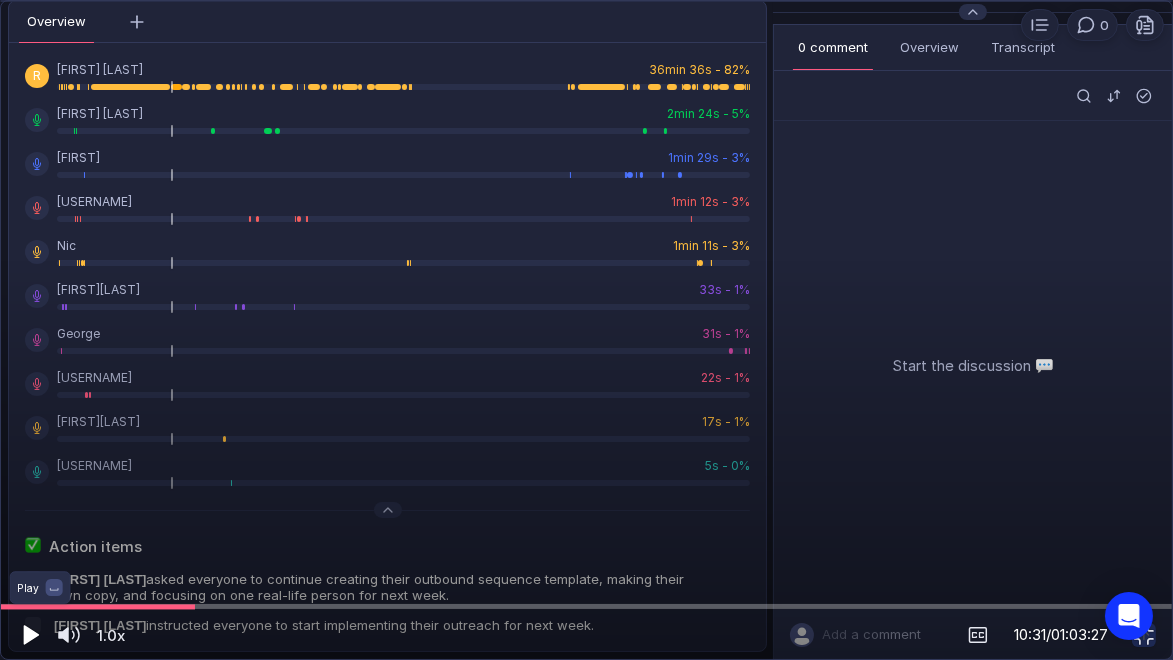 click at bounding box center (29, 635) 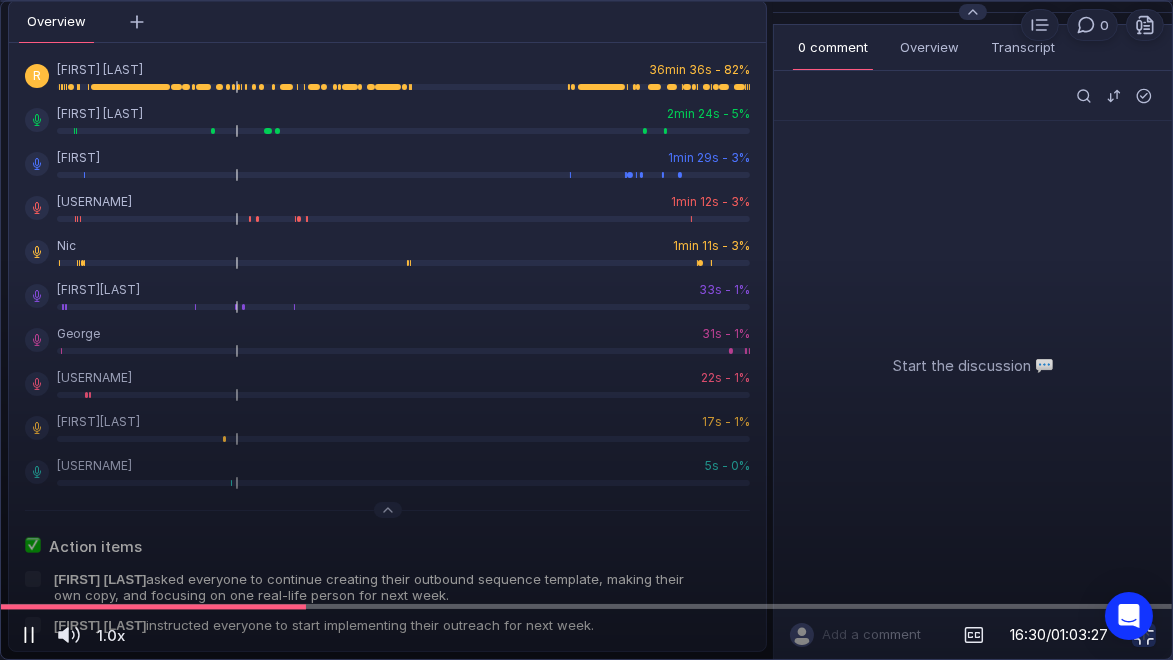 click at bounding box center (29, 635) 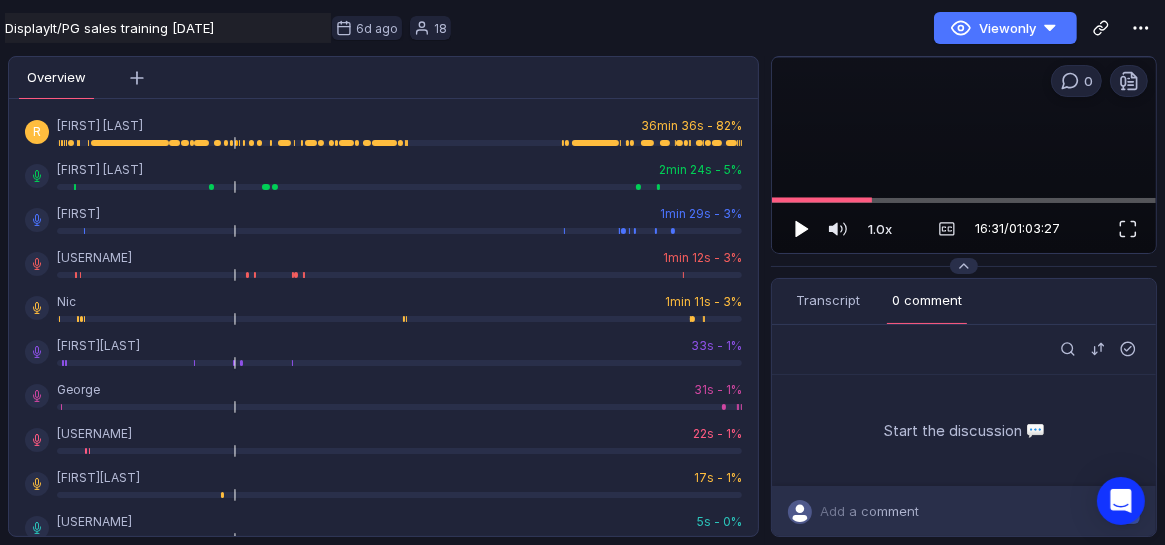 click at bounding box center (802, 228) 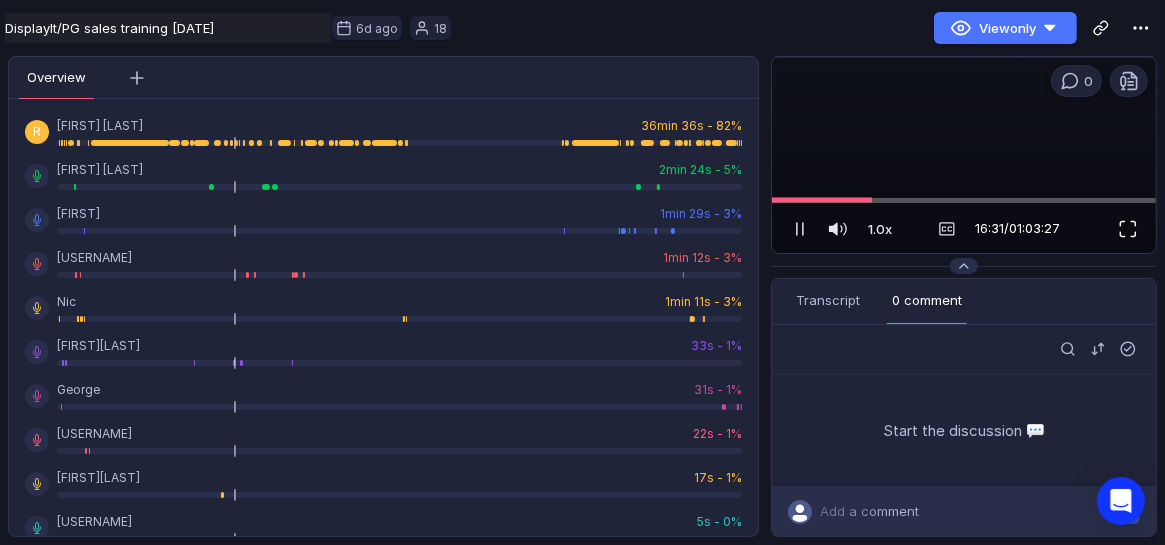 click at bounding box center (1128, 229) 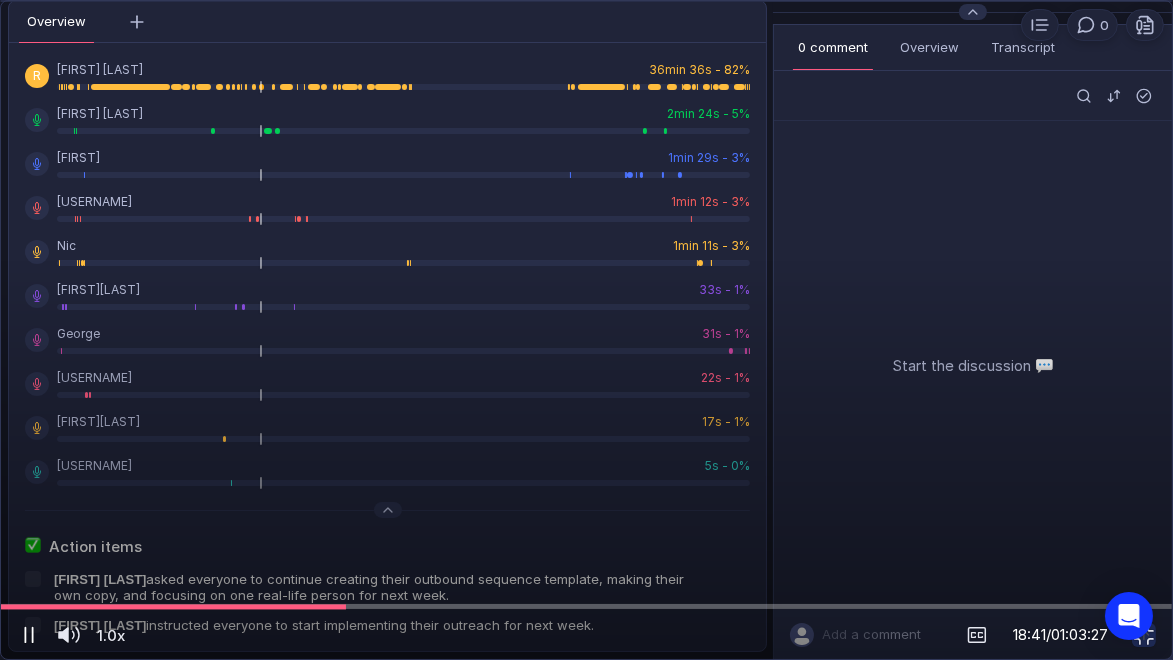 click at bounding box center [29, 635] 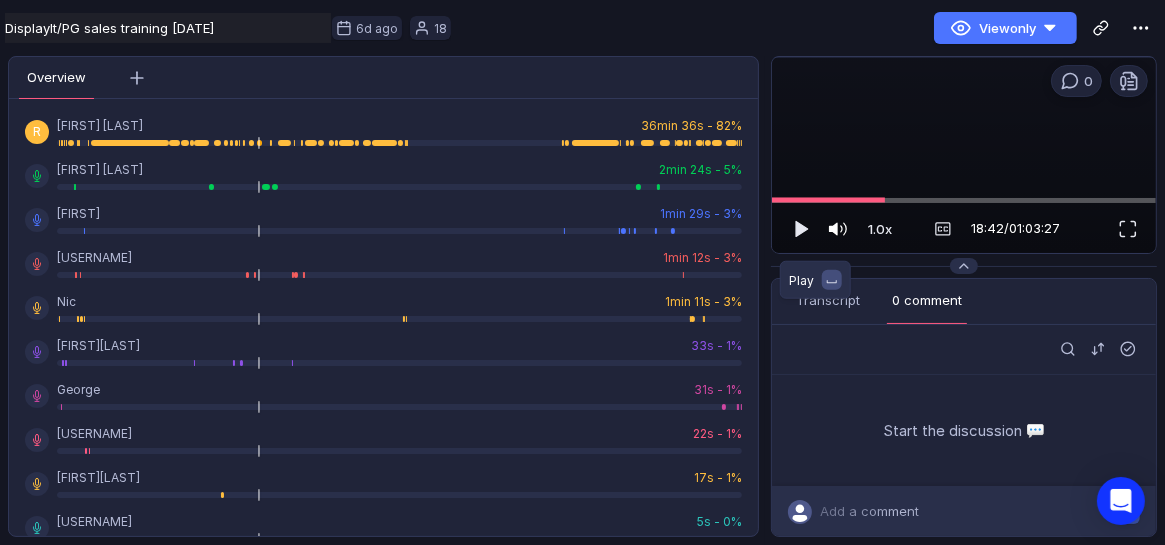 drag, startPoint x: 802, startPoint y: 227, endPoint x: 873, endPoint y: 222, distance: 71.17584 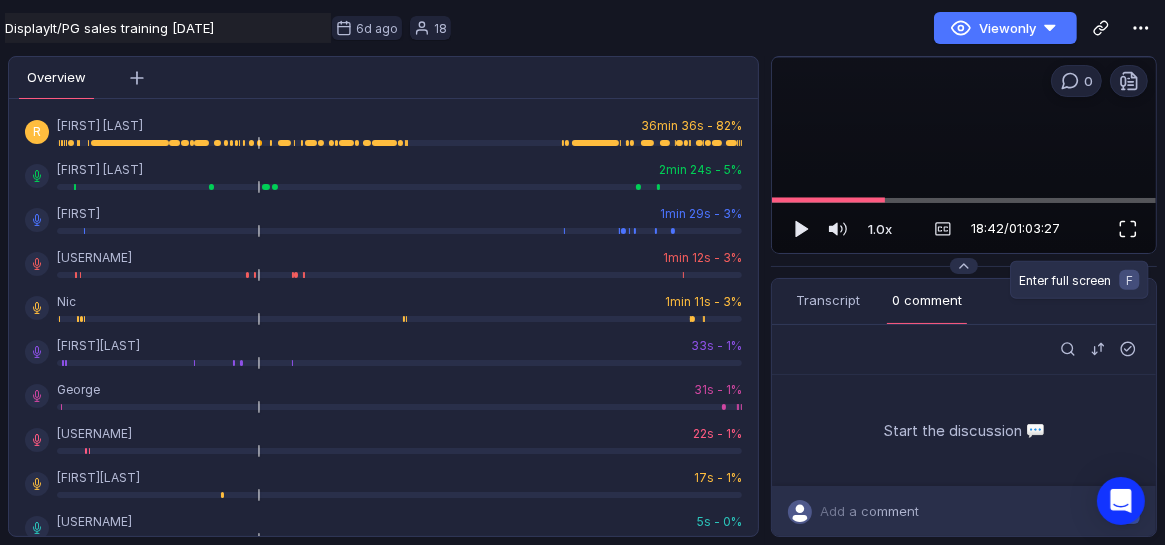 click at bounding box center (1128, 229) 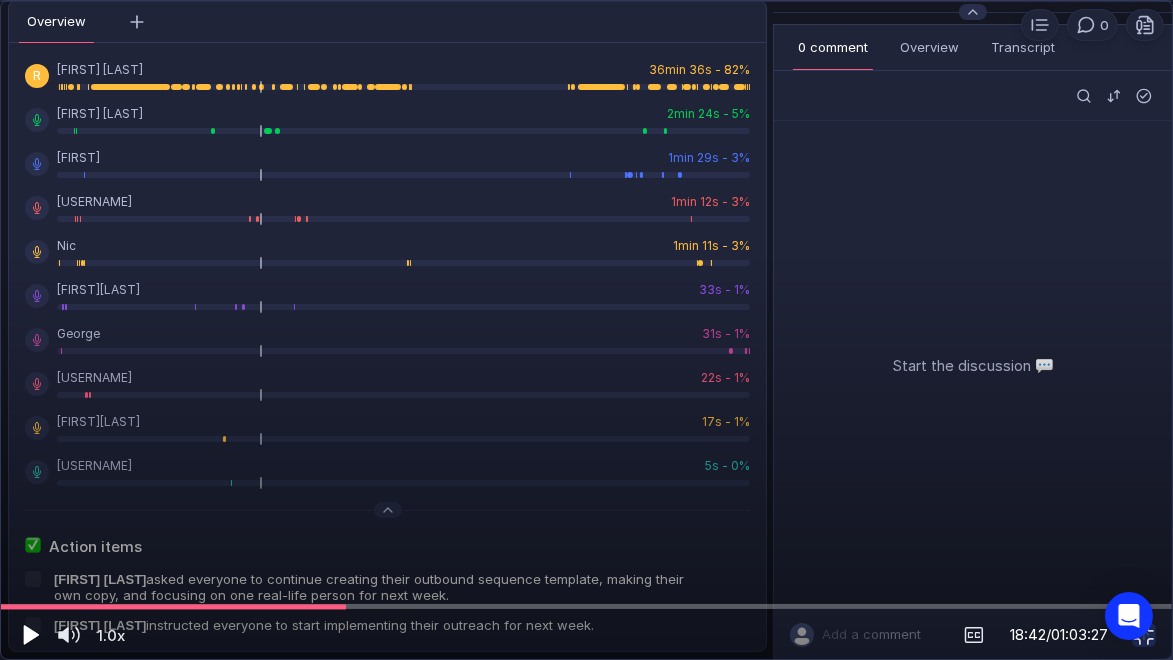 click at bounding box center (31, 635) 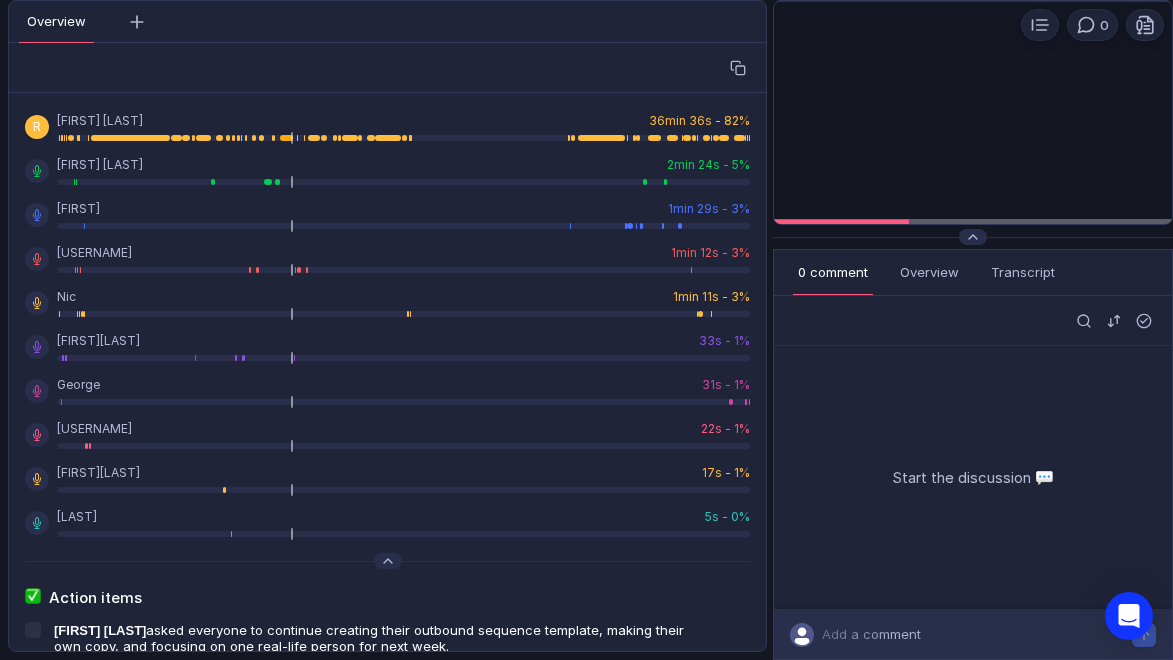 scroll, scrollTop: 0, scrollLeft: 0, axis: both 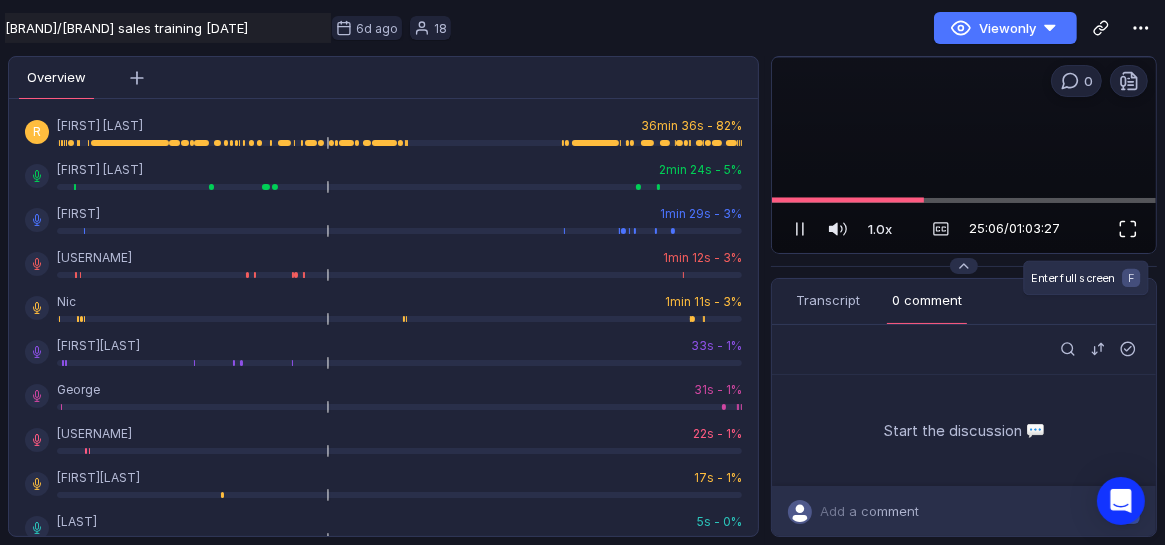 click at bounding box center (1128, 229) 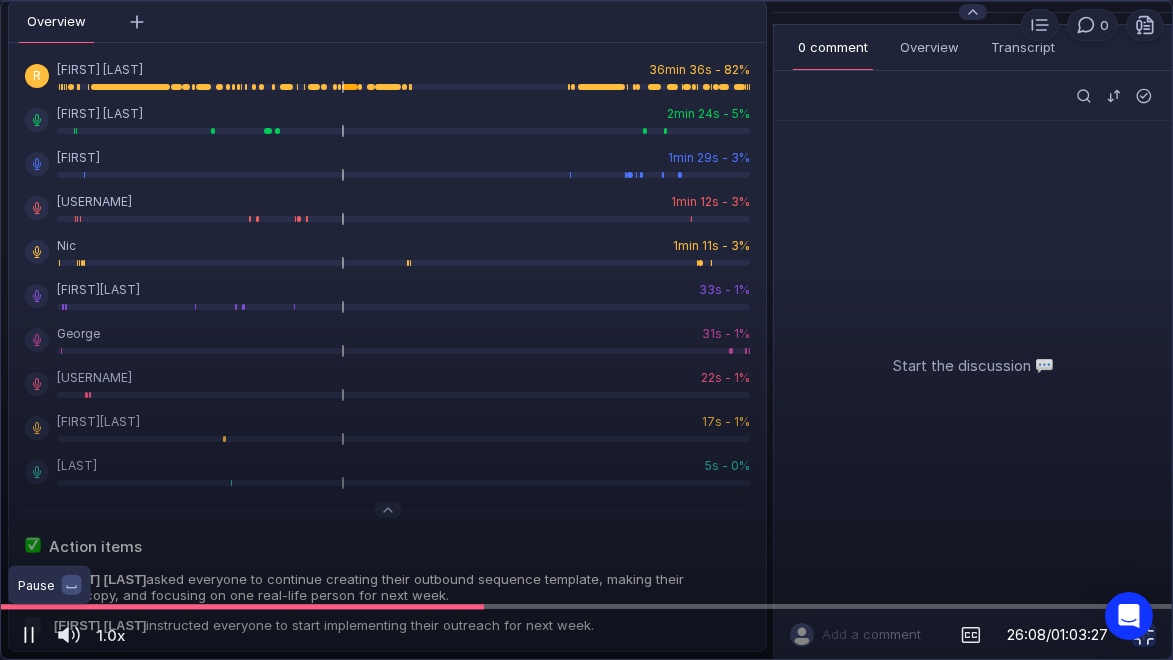 click at bounding box center (25, 635) 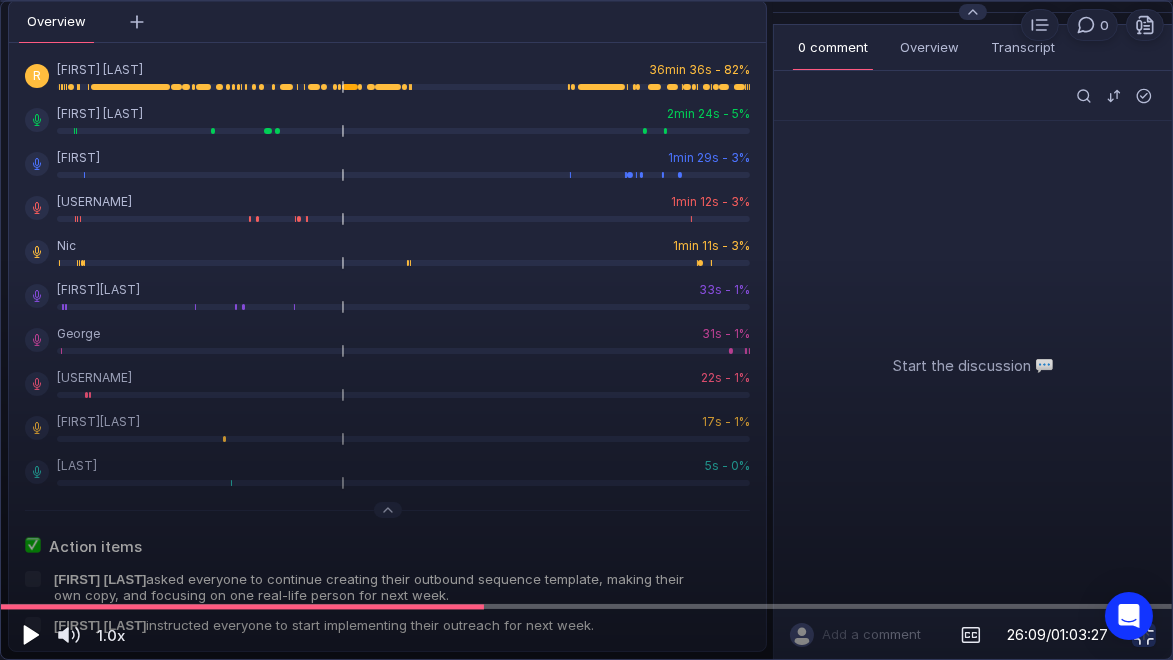 click at bounding box center (31, 635) 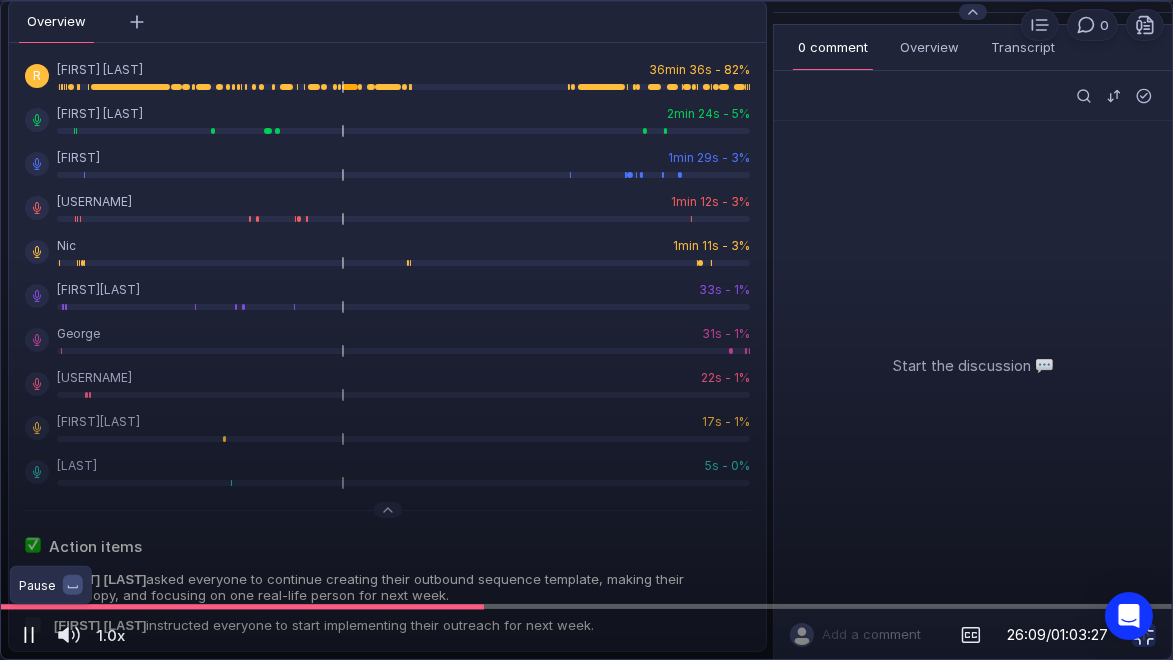 click at bounding box center (25, 635) 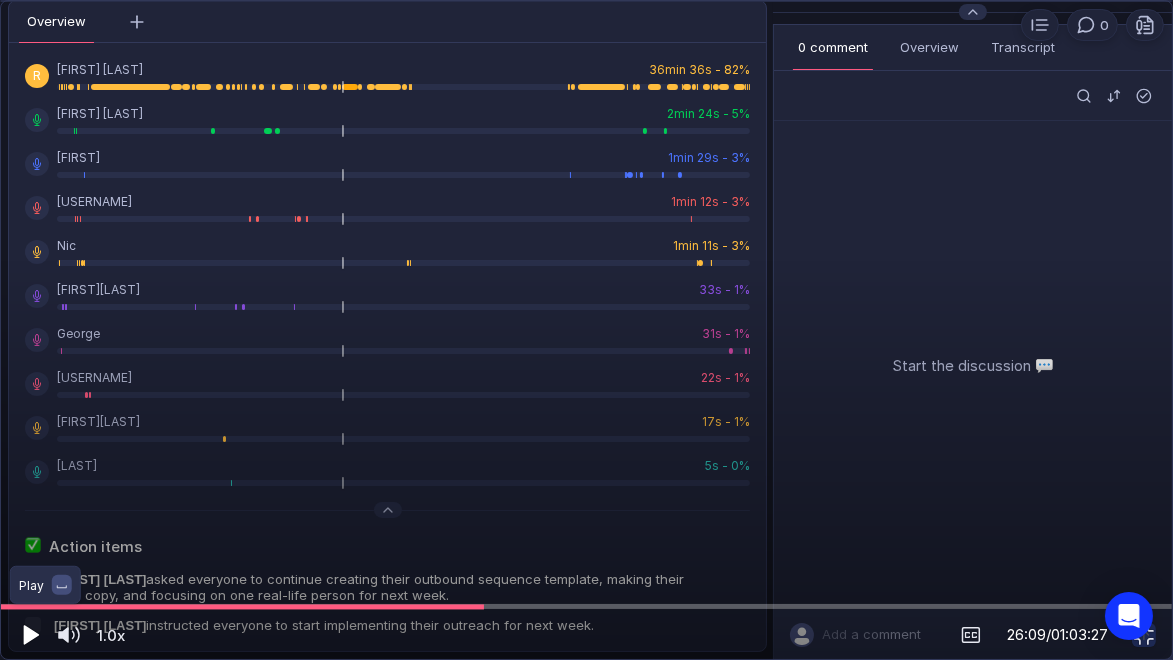 click at bounding box center [29, 635] 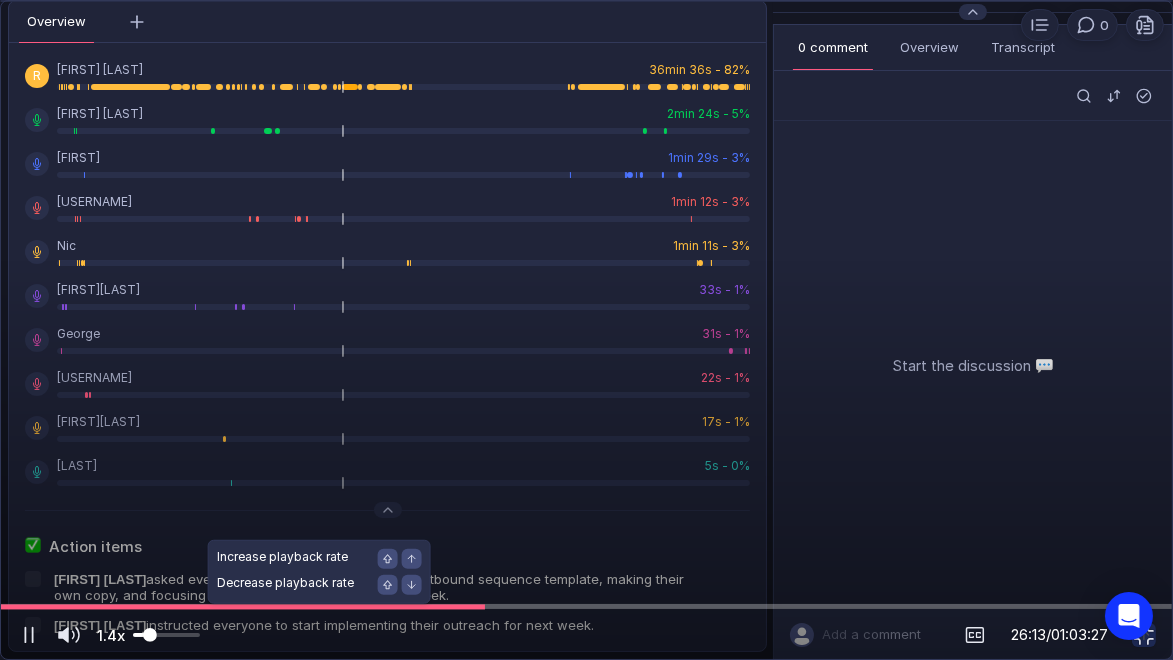 click at bounding box center (150, 635) 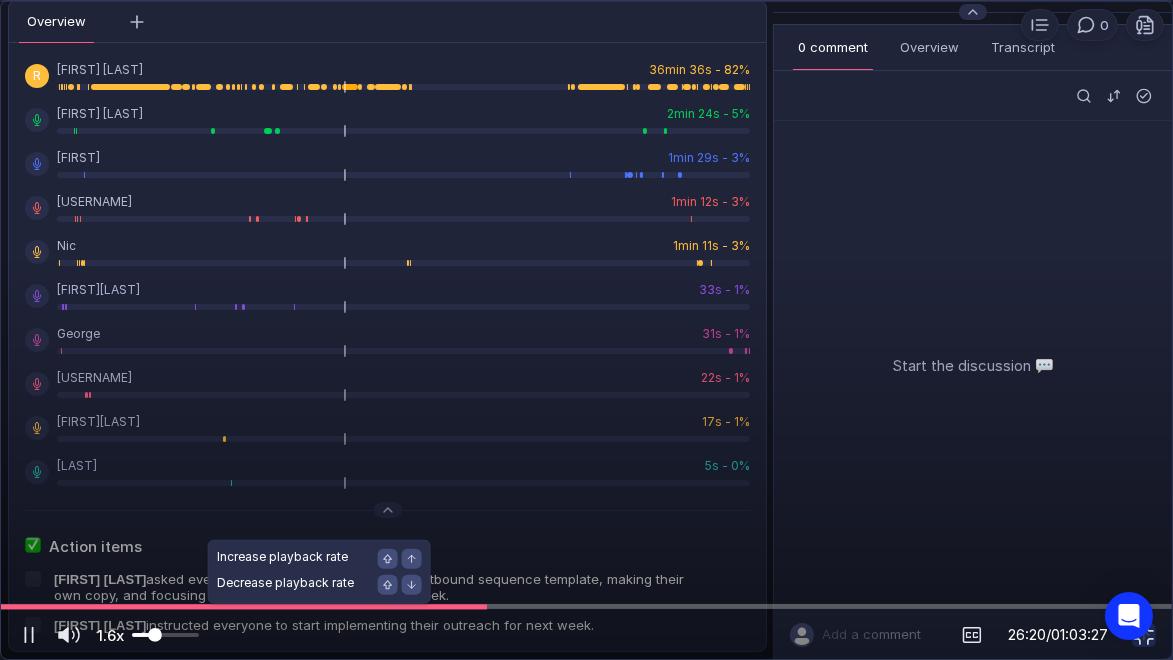 click at bounding box center [155, 635] 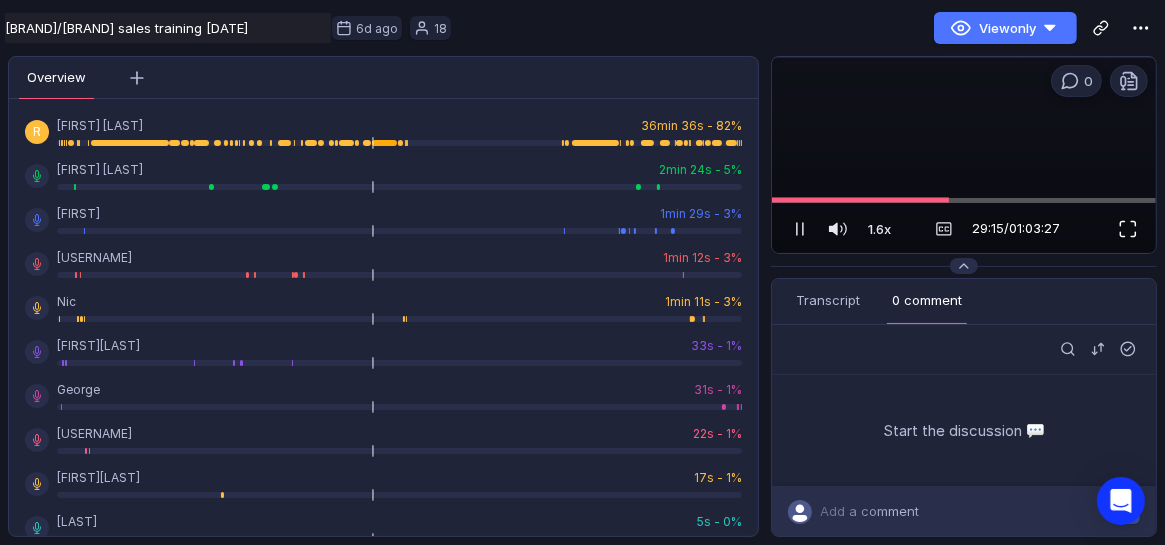 click at bounding box center [1128, 229] 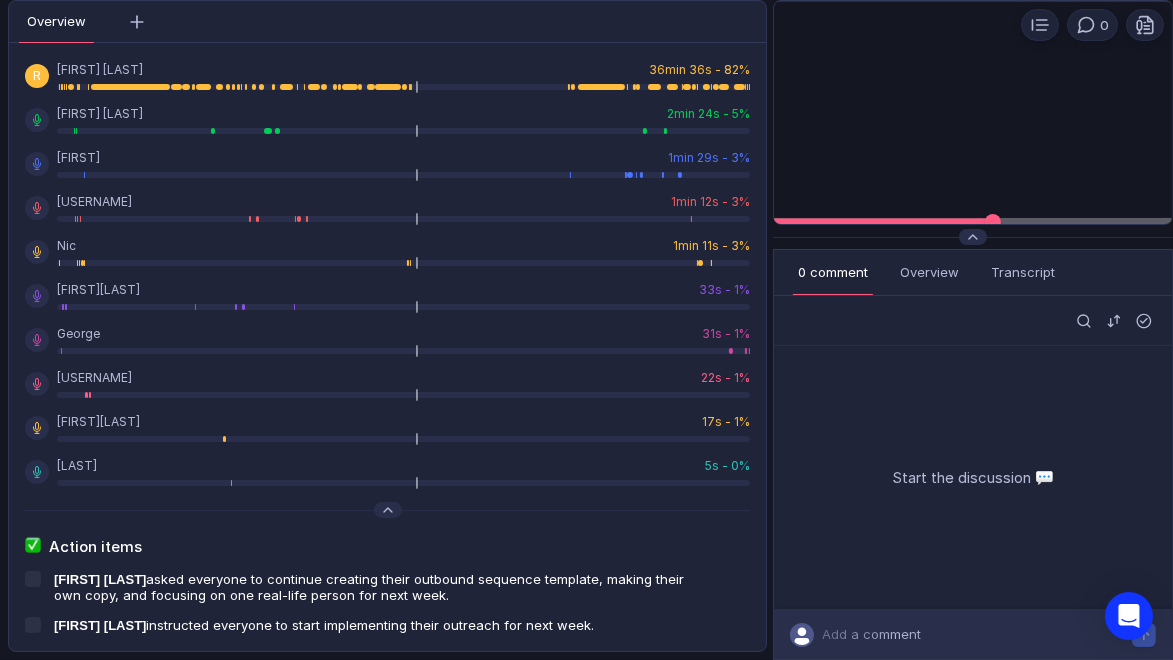 click on "0 Loading... 1.6x 1.6x 32:59  /  01:03:27" at bounding box center (973, 112) 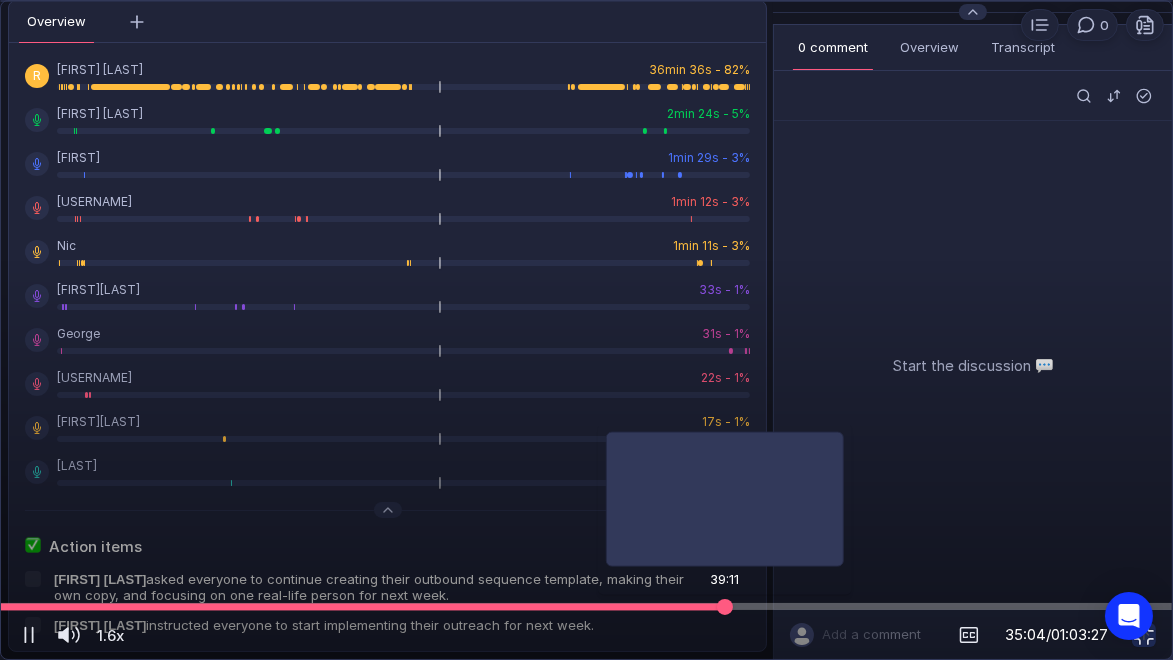 click at bounding box center (586, 606) 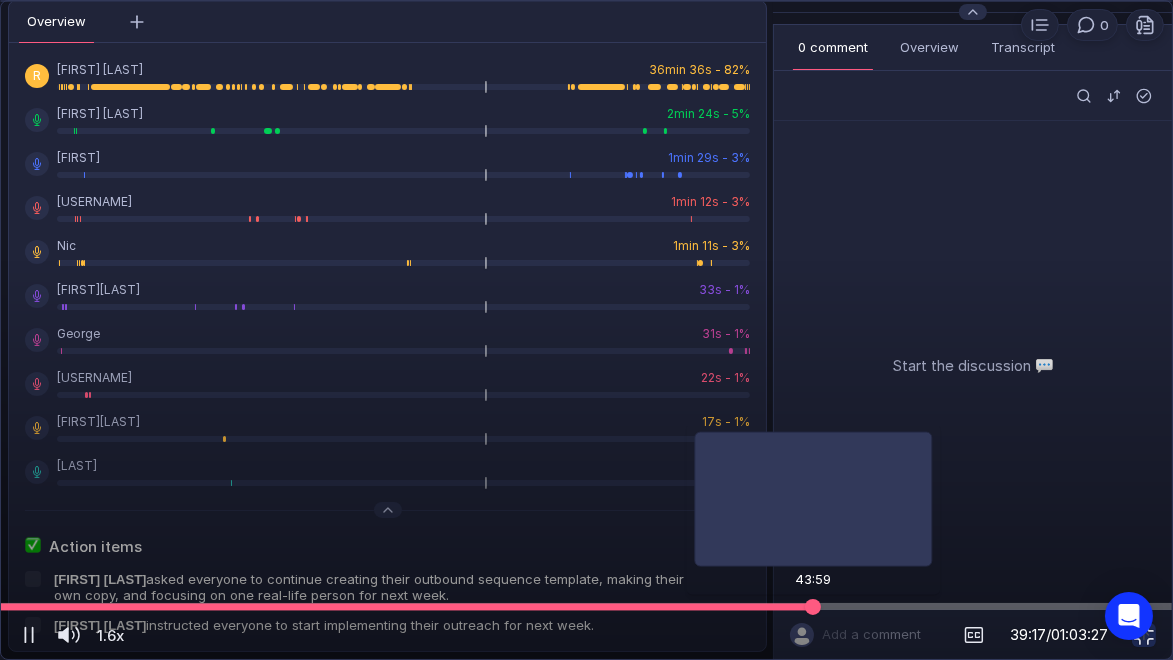click at bounding box center (812, 606) 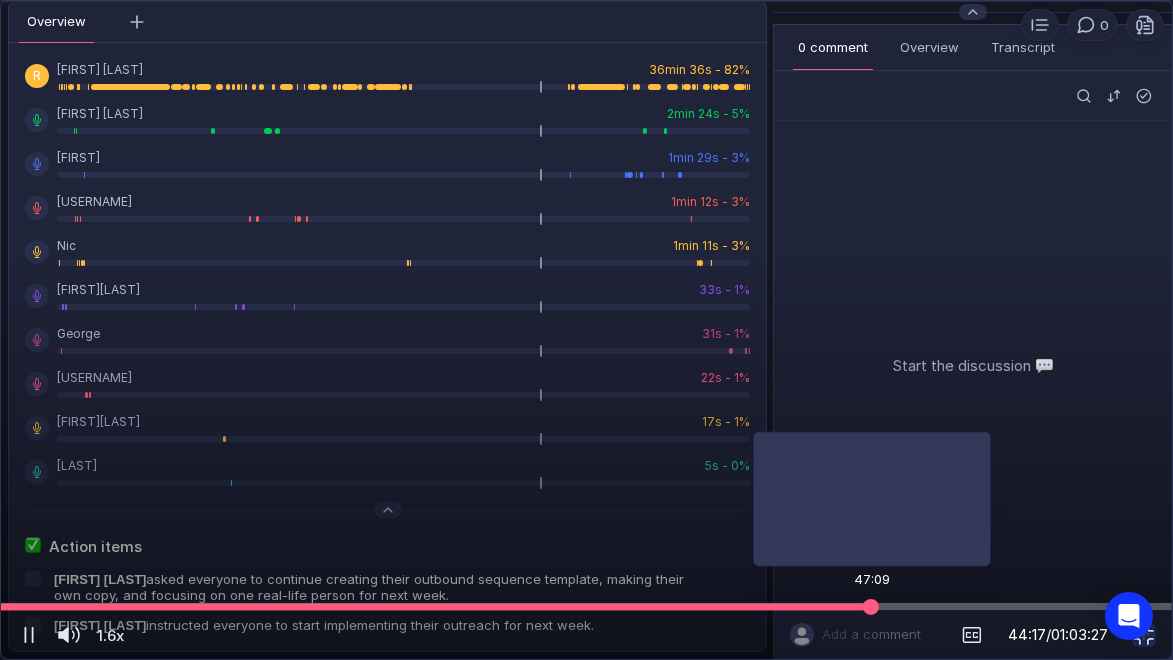 click at bounding box center (871, 606) 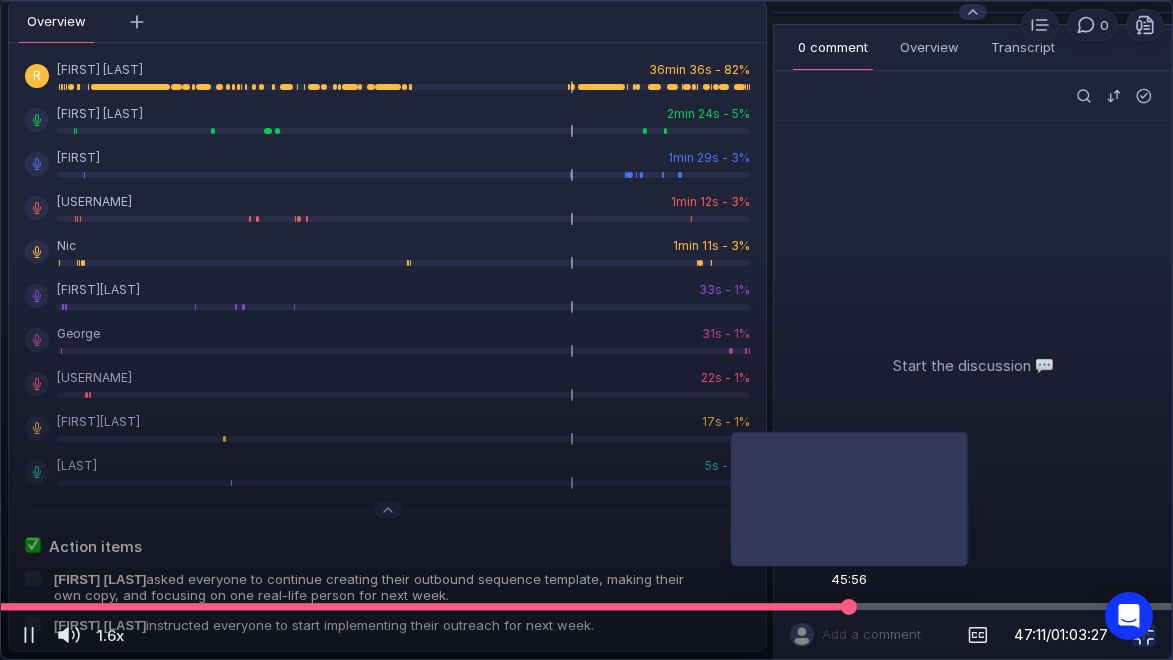 click at bounding box center [849, 606] 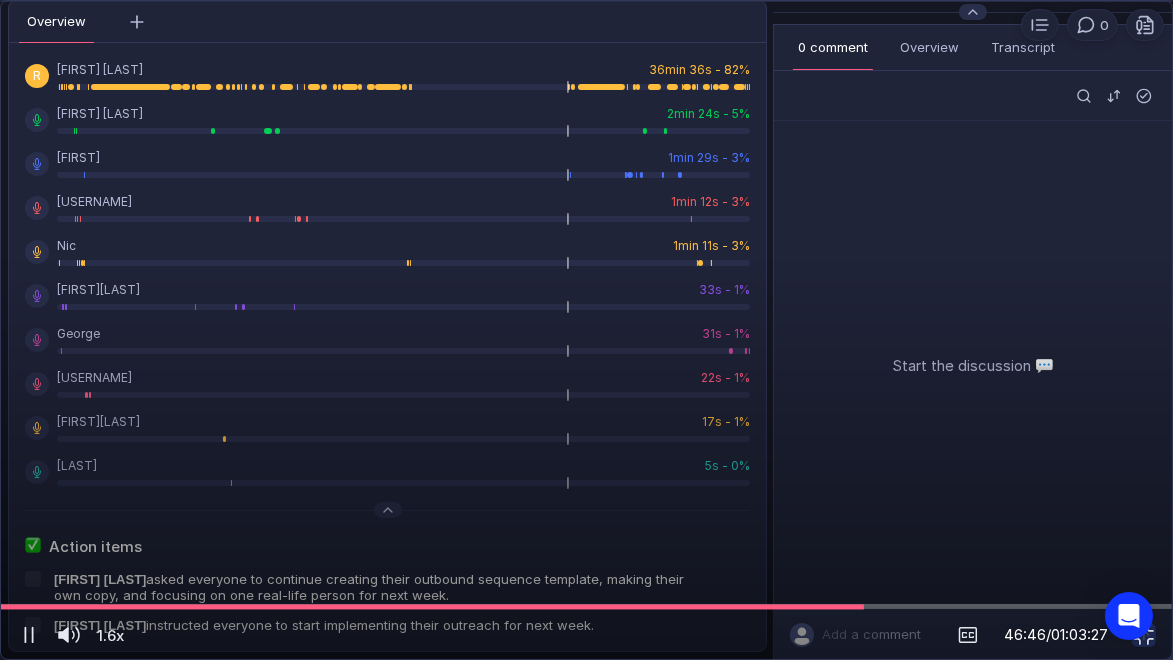 click on "46:46  /  01:03:27" at bounding box center [876, 635] 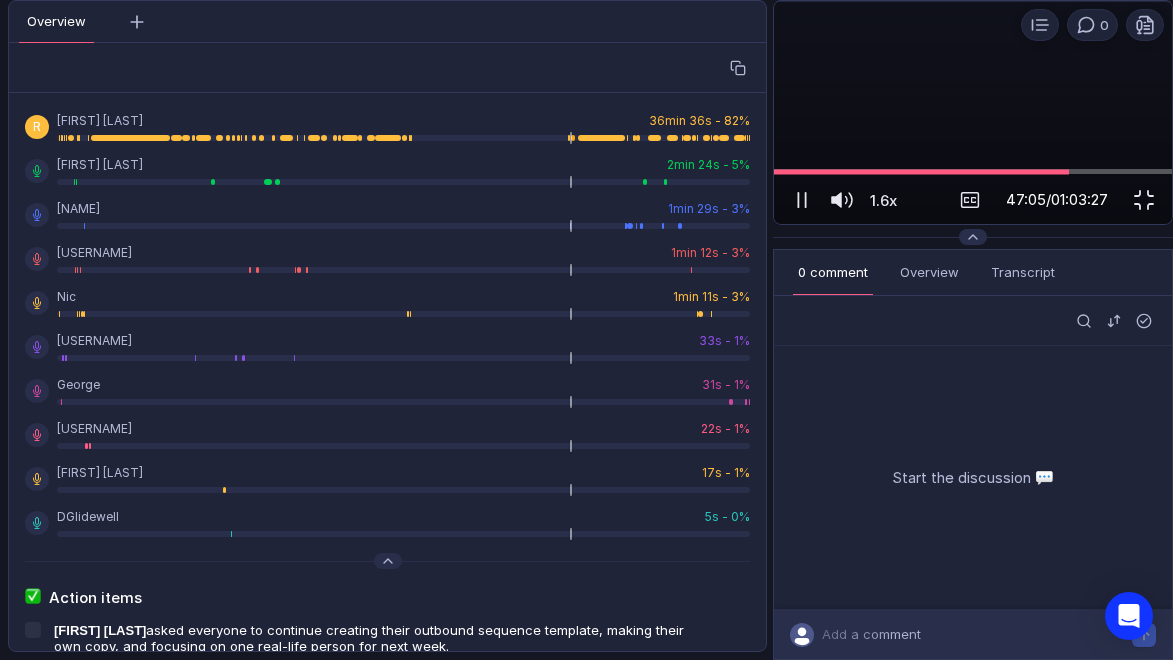 scroll, scrollTop: 0, scrollLeft: 0, axis: both 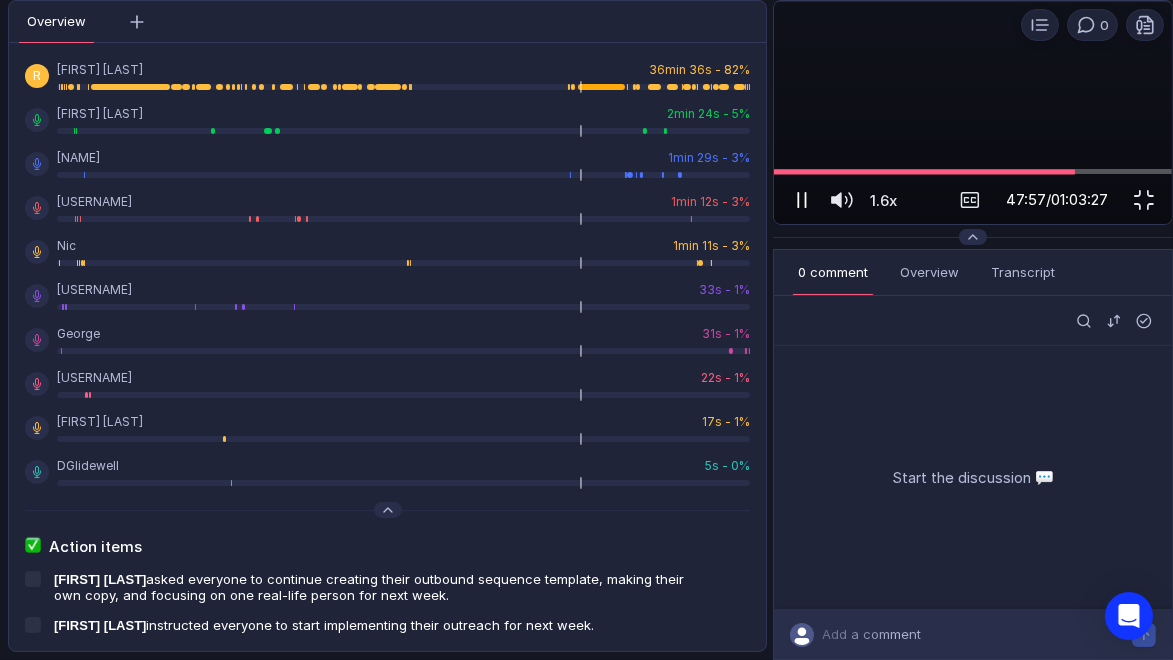 click at bounding box center (802, 200) 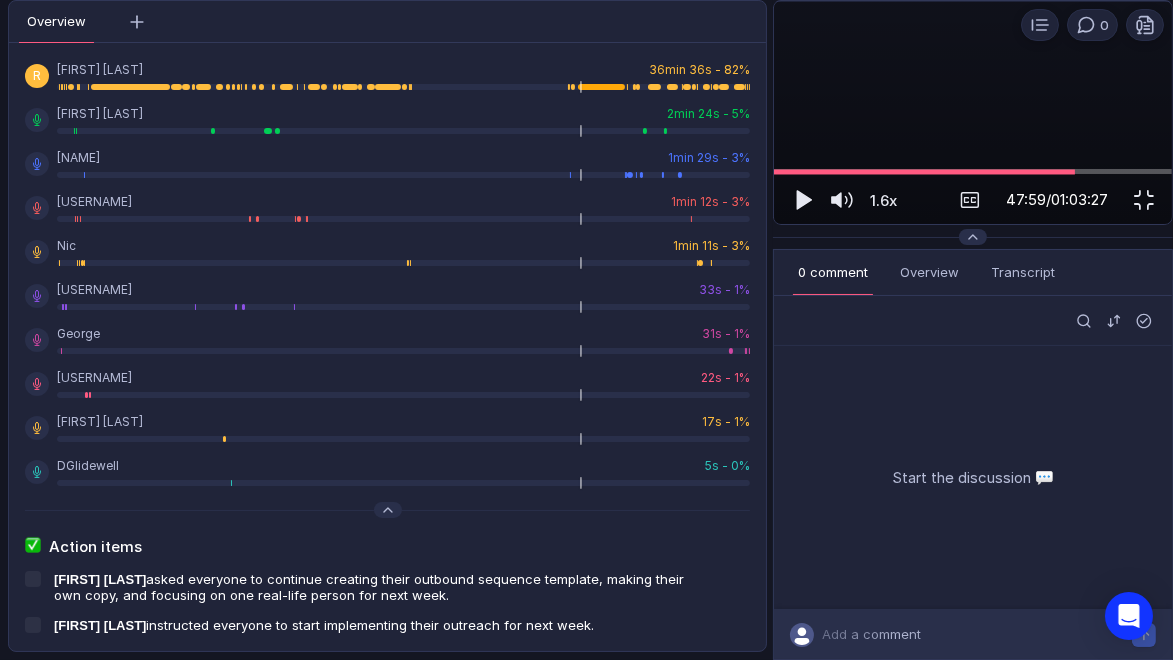 drag, startPoint x: 593, startPoint y: 658, endPoint x: 326, endPoint y: 26, distance: 686.08527 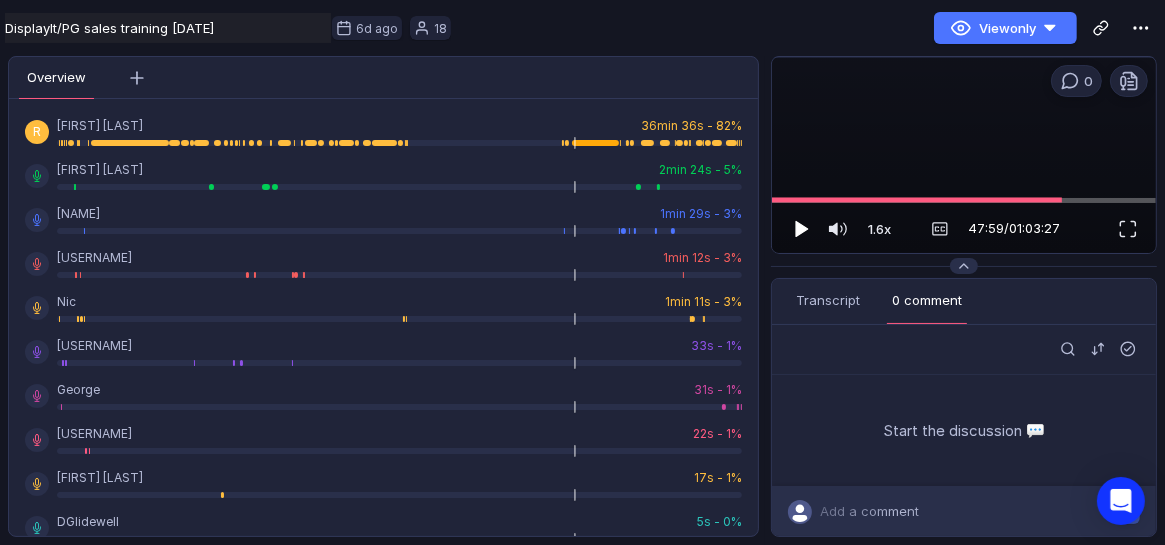 click at bounding box center (802, 228) 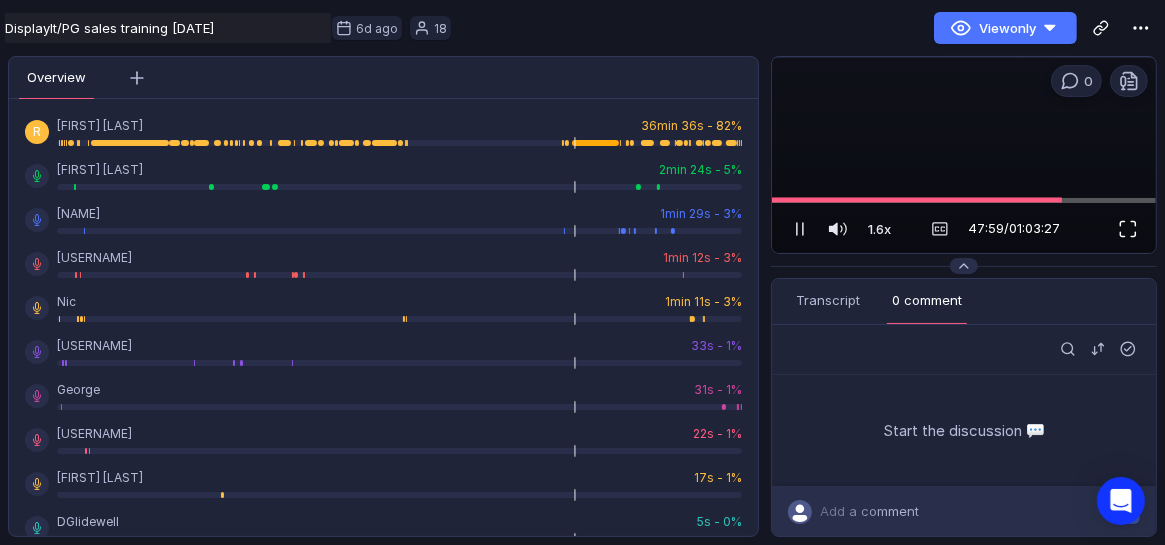click at bounding box center (1128, 229) 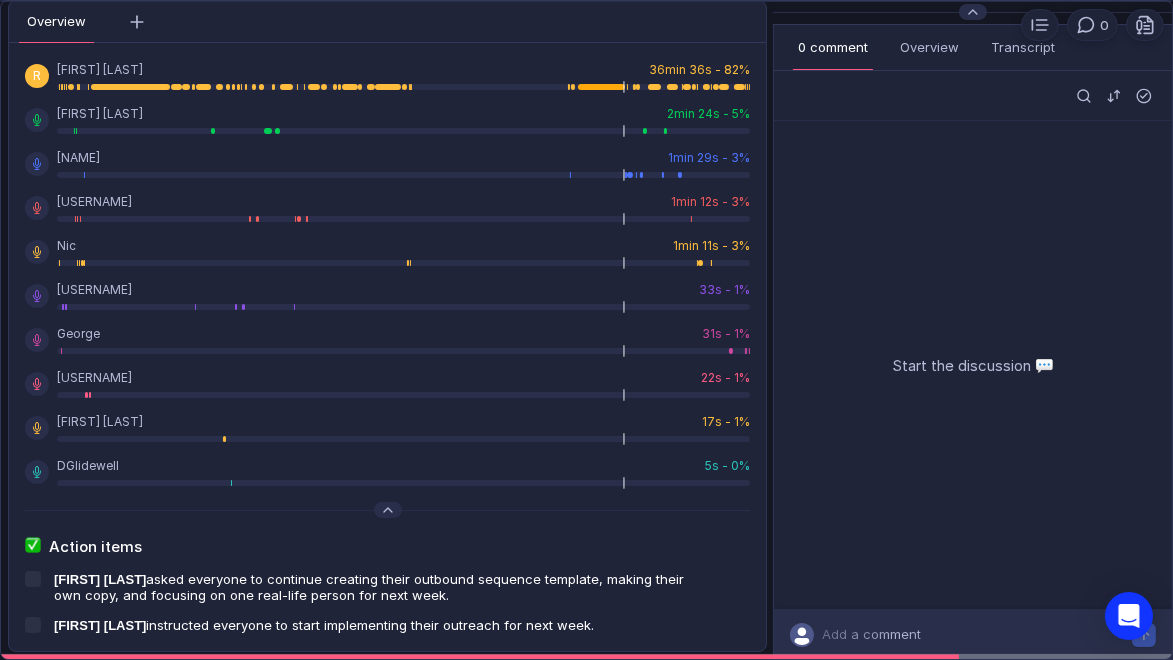 drag, startPoint x: 180, startPoint y: 547, endPoint x: 1065, endPoint y: 296, distance: 919.90546 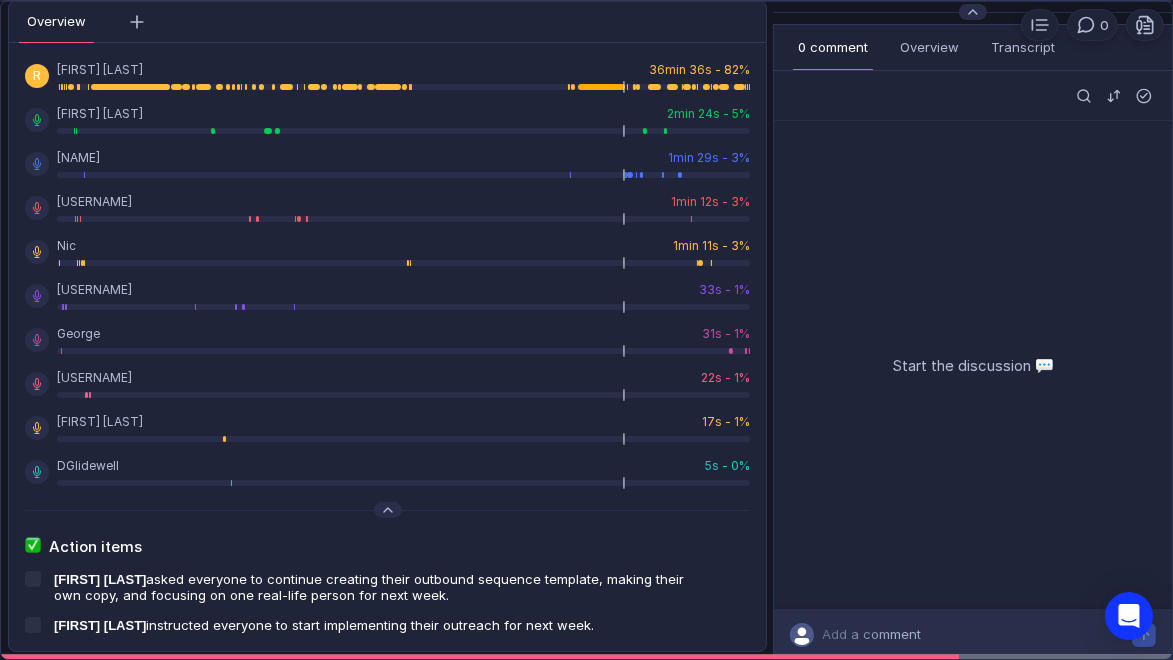 click at bounding box center (586, 330) 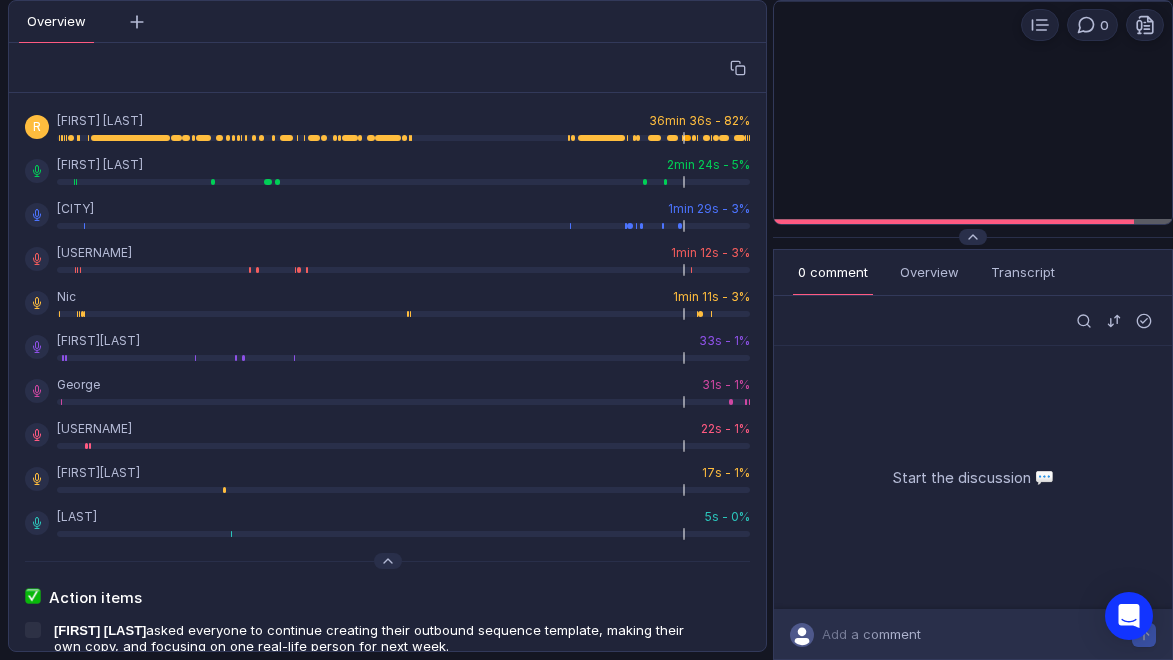 scroll, scrollTop: 0, scrollLeft: 0, axis: both 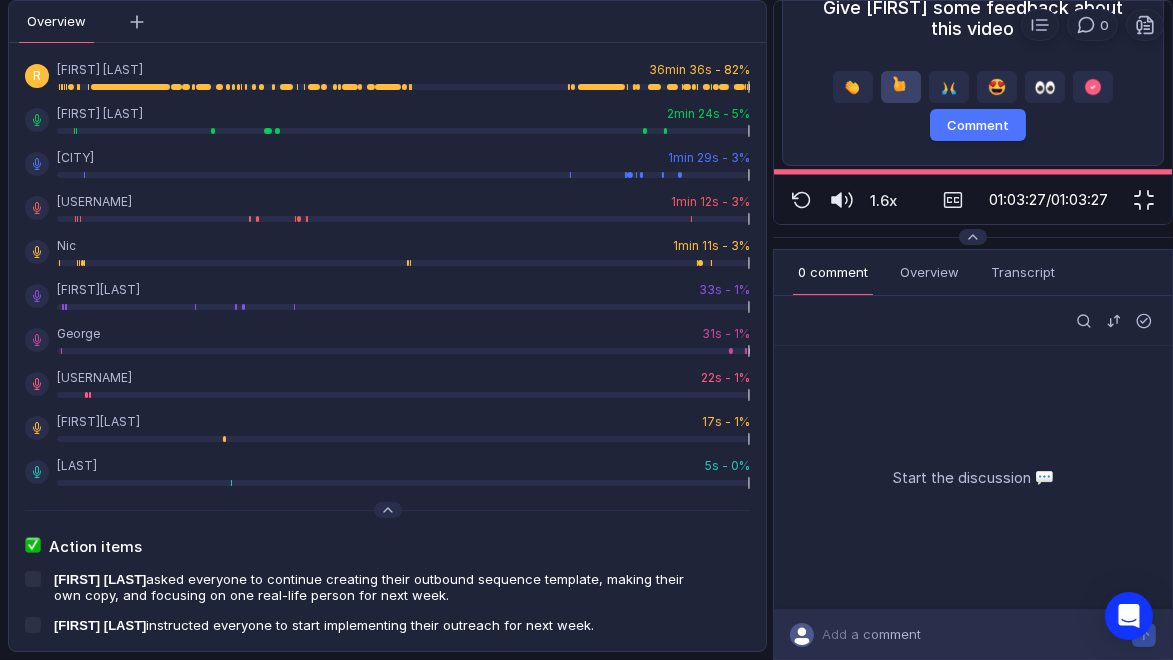 click at bounding box center [901, 87] 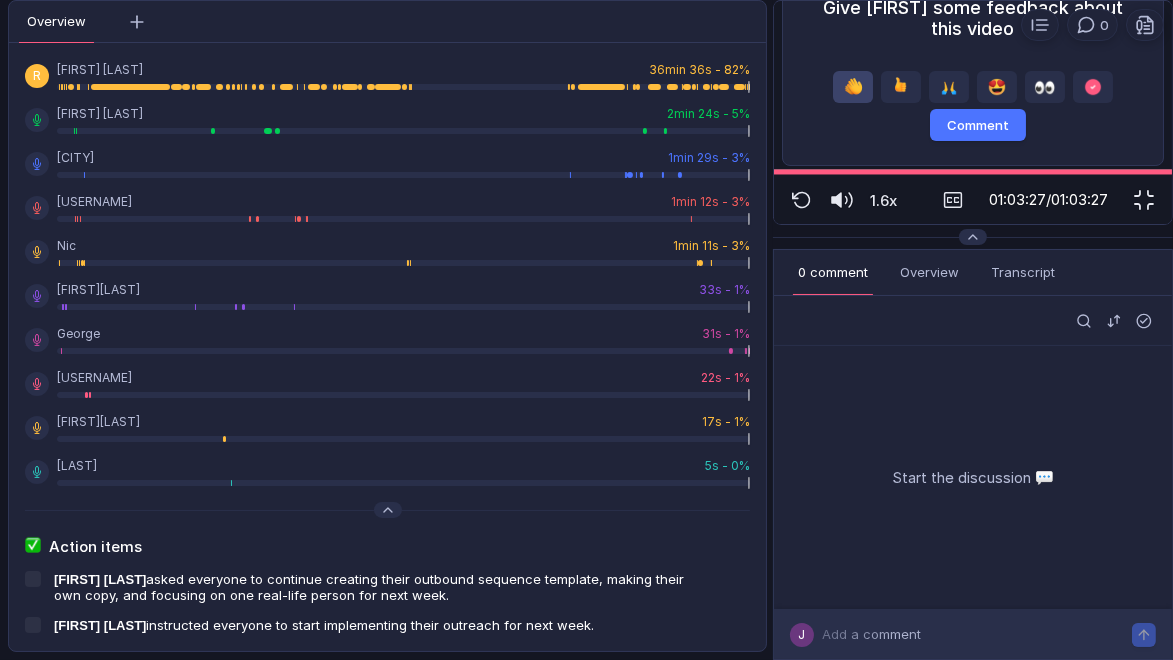 click at bounding box center (853, 87) 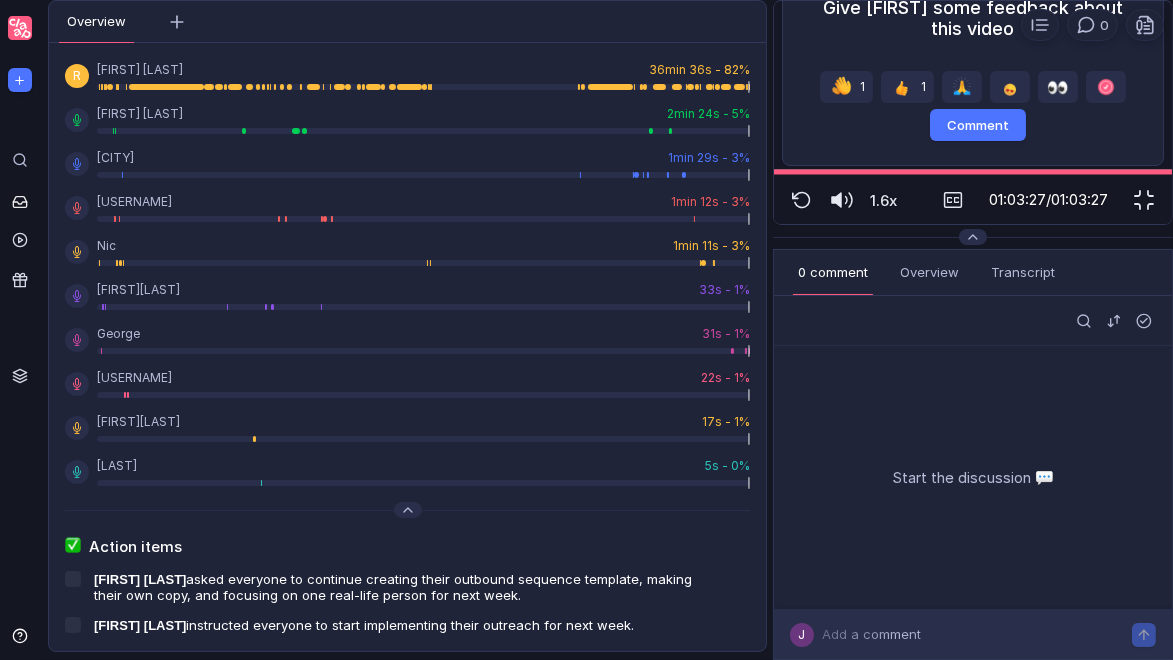 click on "Give [FIRST] some feedback about this video 1 1 Comment 0 Loading... 2 1.6x 1.6x 01:03:27  /  01:03:27" at bounding box center (973, 112) 